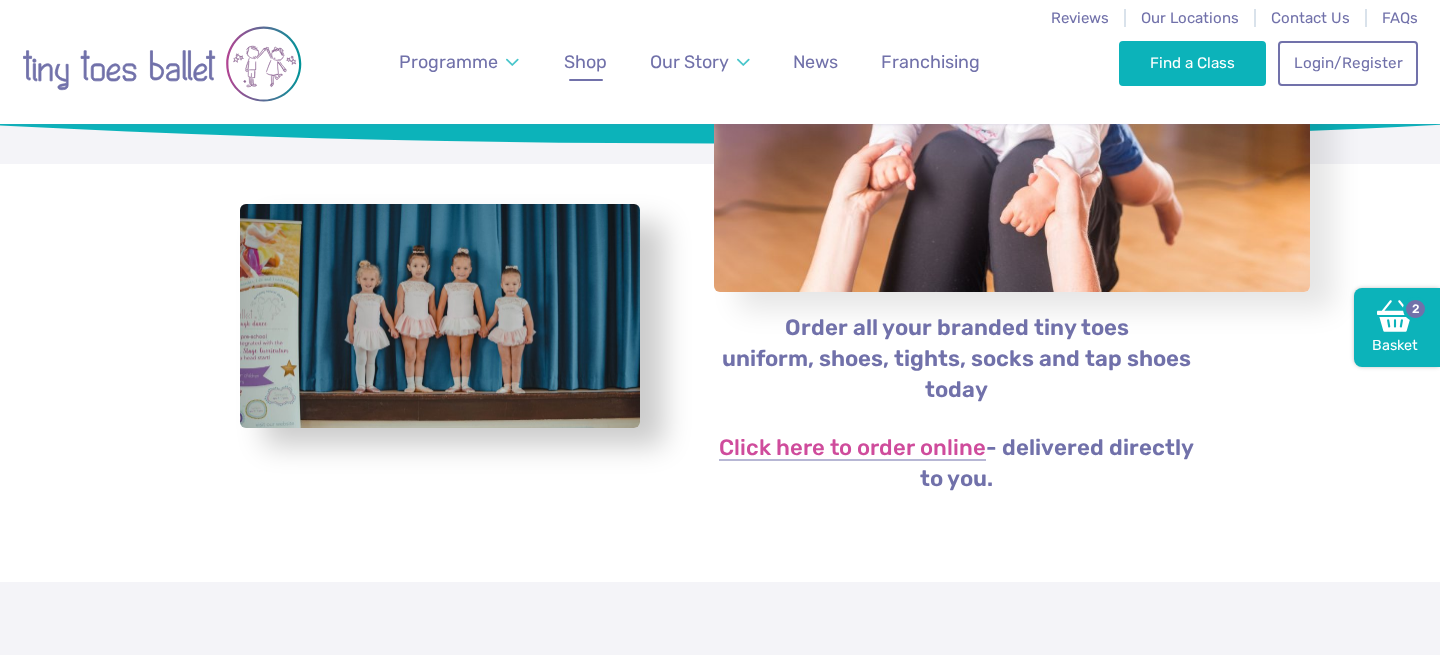 scroll, scrollTop: 295, scrollLeft: 0, axis: vertical 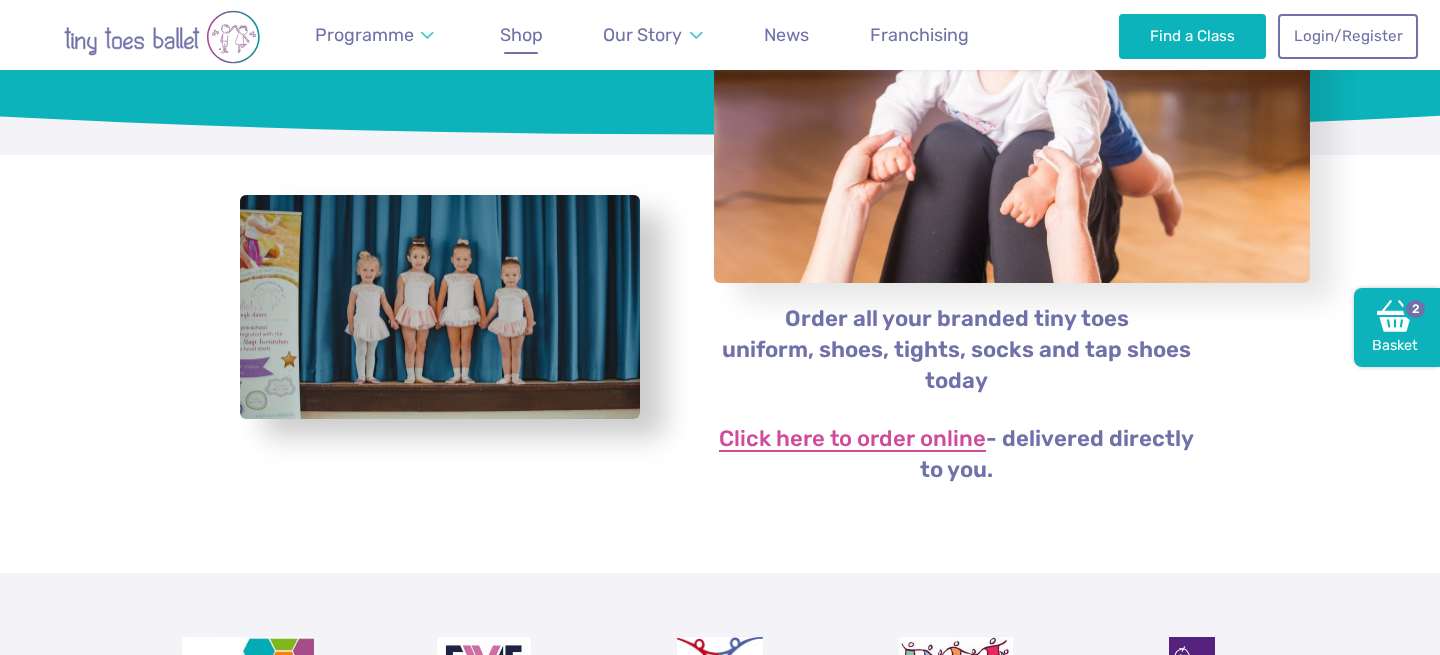click on "Click here to order online" at bounding box center (852, 440) 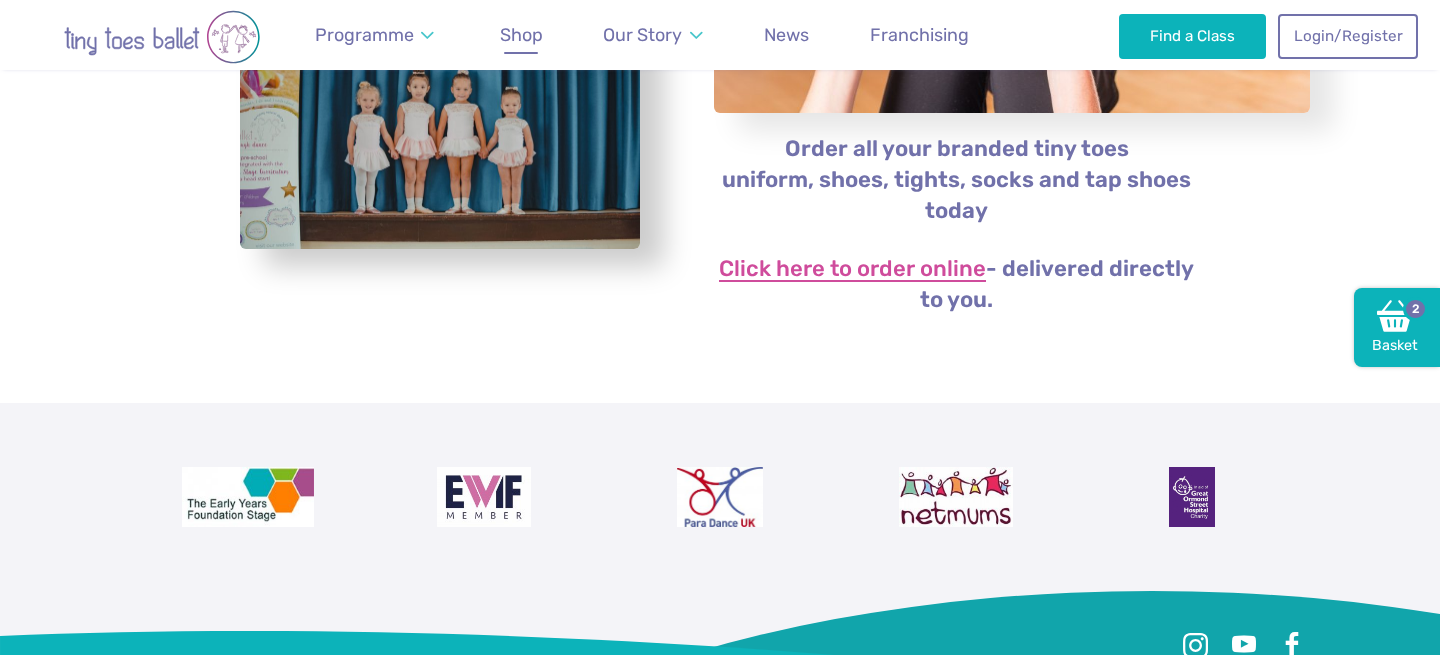scroll, scrollTop: 904, scrollLeft: 0, axis: vertical 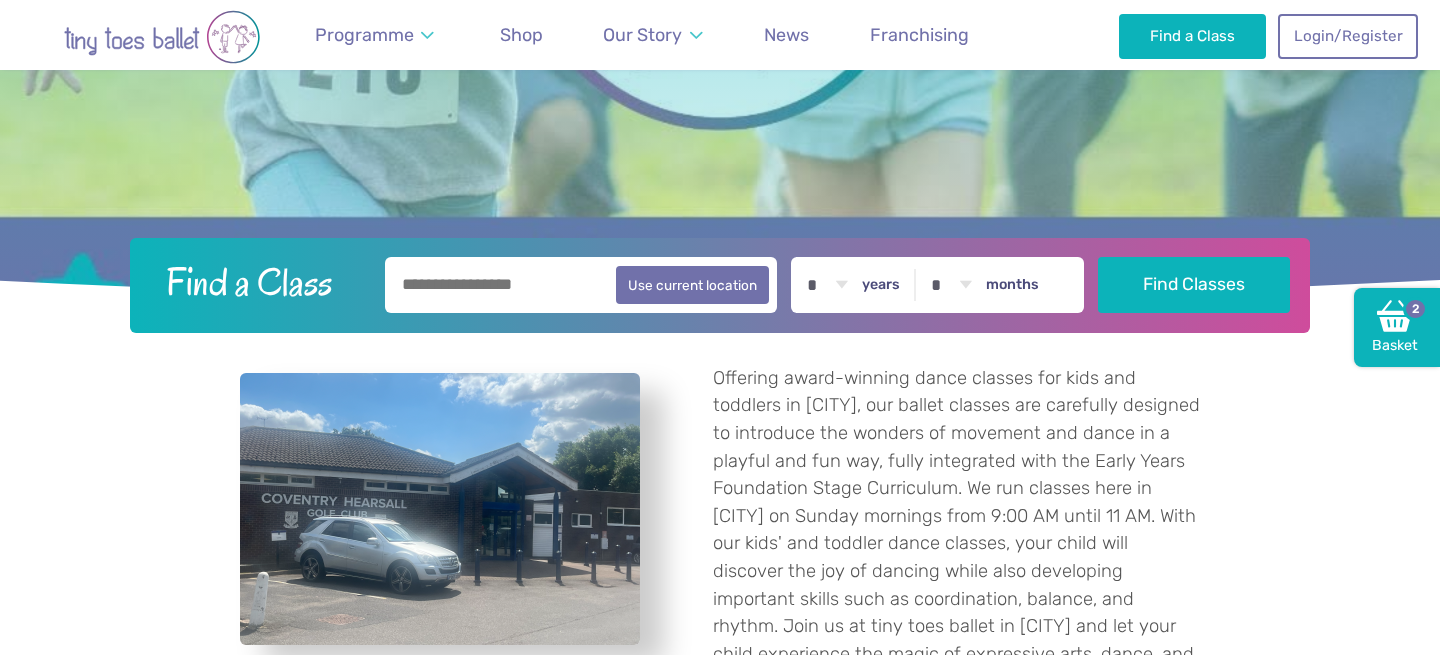 click on "Offering award-winning dance classes for kids and toddlers in Coventry, our ballet classes are carefully designed to introduce the wonders of movement and dance in a playful and fun way, fully integrated with the  Early Years Foundation Stage Curriculum . We run classes here in Coventry on Sunday mornings from 9:00 AM until 11 AM.
With our kids' and toddler dance classes, your child will discover the joy of dancing while also developing important skills such as coordination, balance, and rhythm. Join us at tiny toes ballet in Coventry and let your child experience the magic of expressive arts, dance, and ballet!" at bounding box center [720, 652] 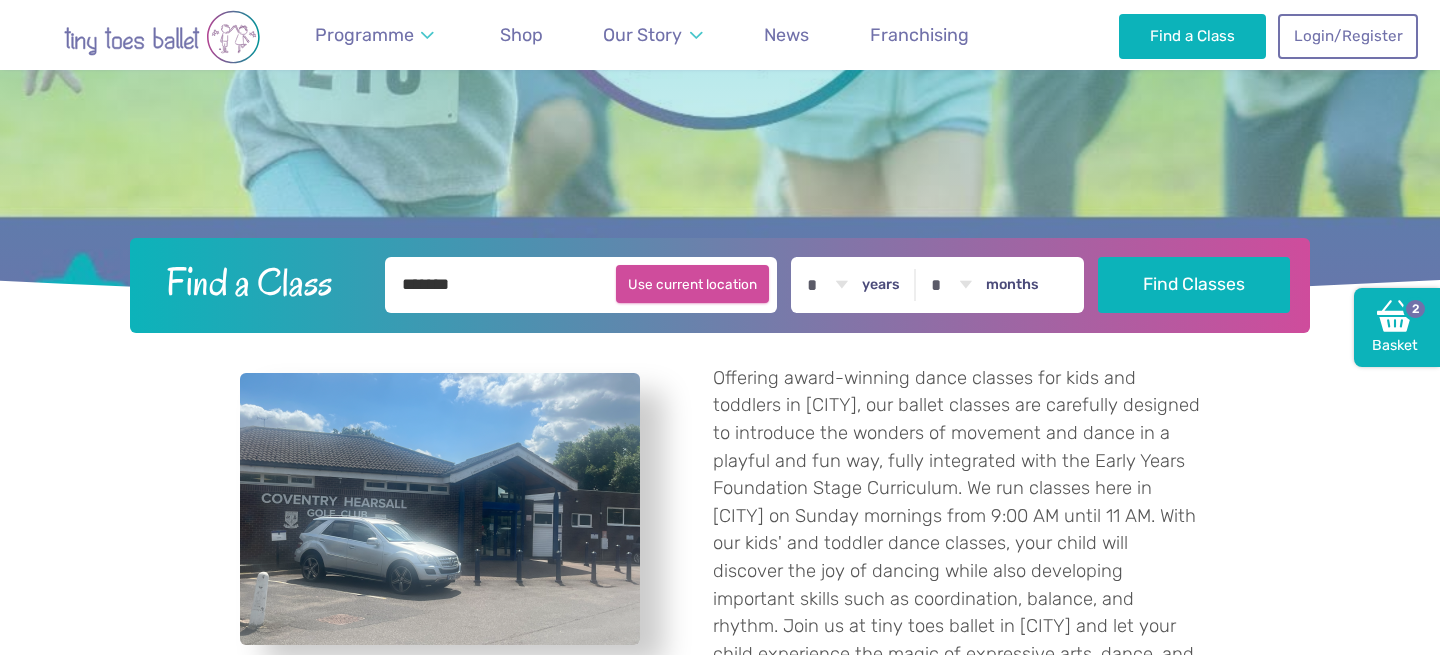 click on "Use current location" at bounding box center [692, 284] 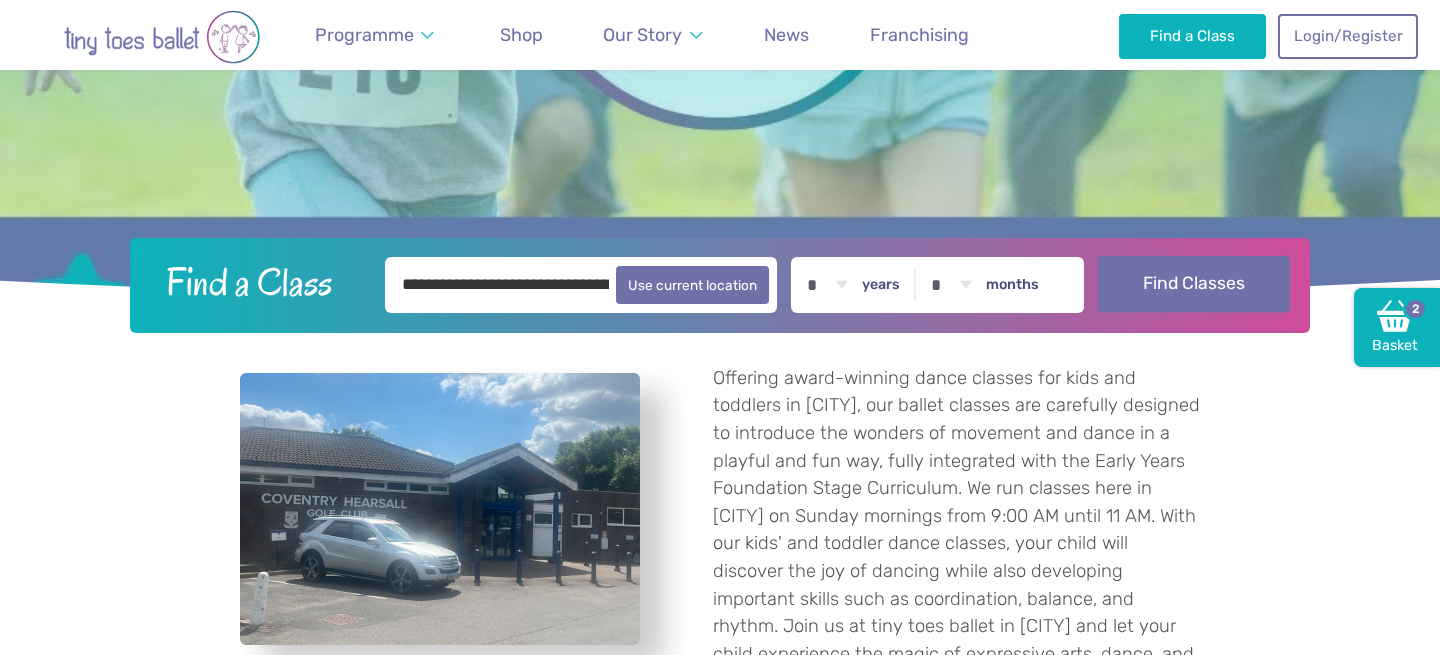 click on "Find Classes" at bounding box center [1194, 284] 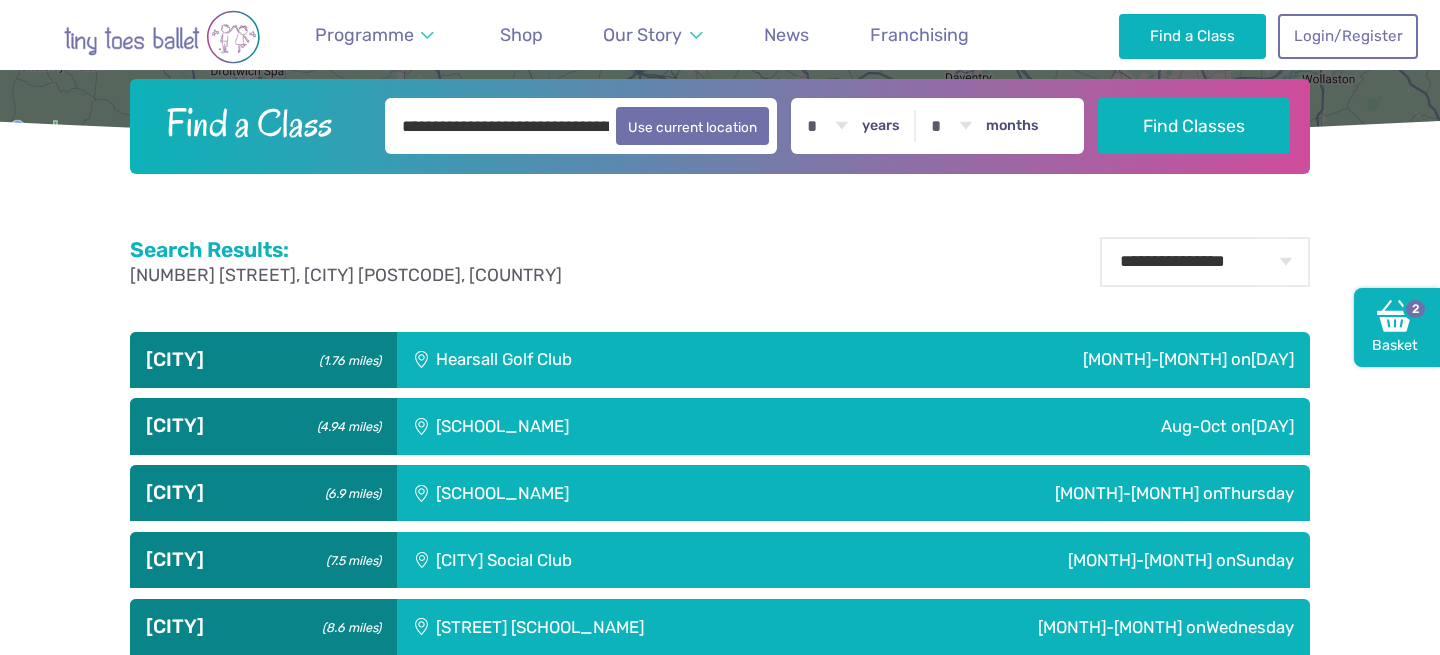 scroll, scrollTop: 583, scrollLeft: 0, axis: vertical 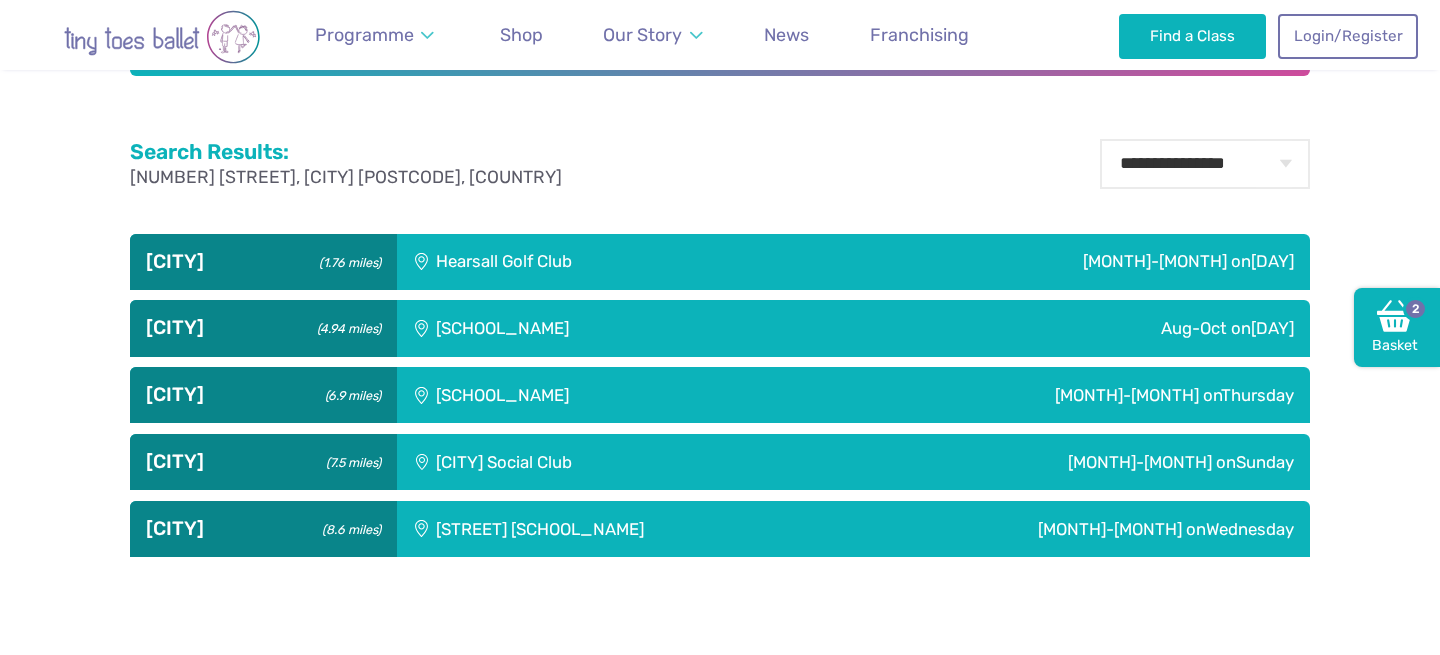 click on "Aug-Oct on  Saturday" at bounding box center [1054, 262] 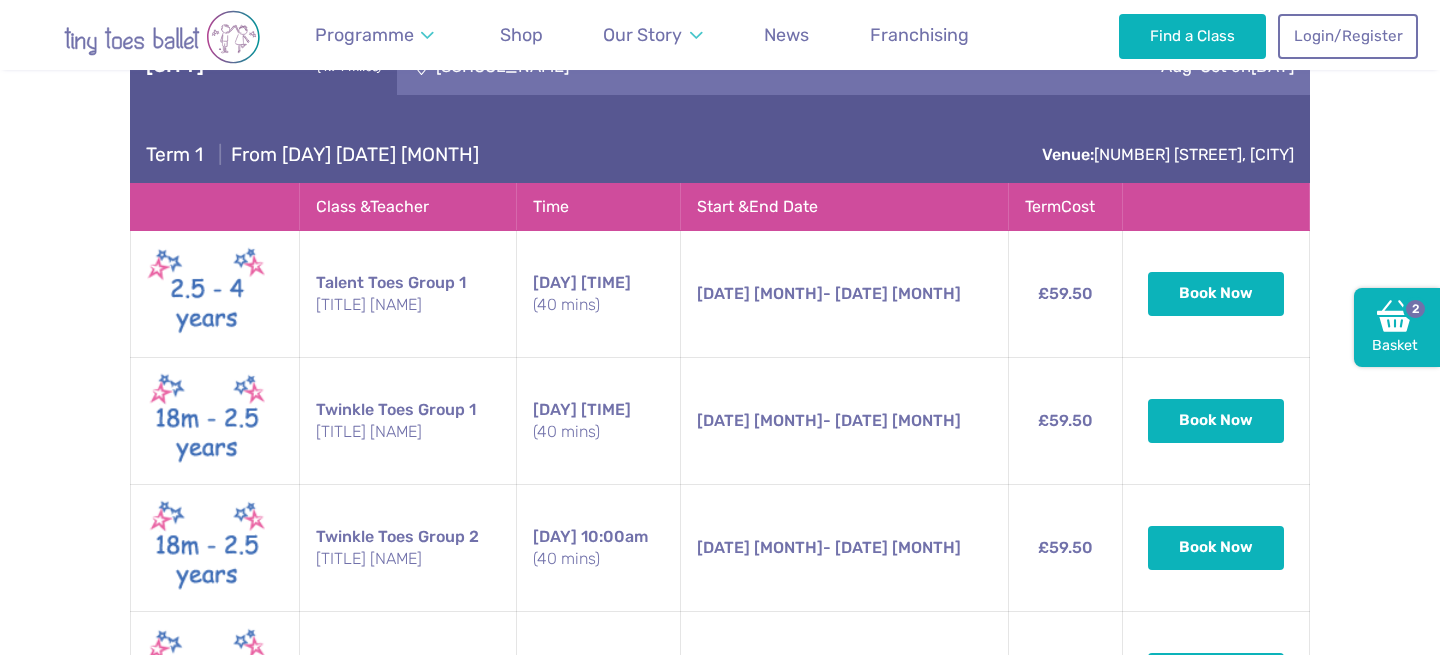 scroll, scrollTop: 856, scrollLeft: 0, axis: vertical 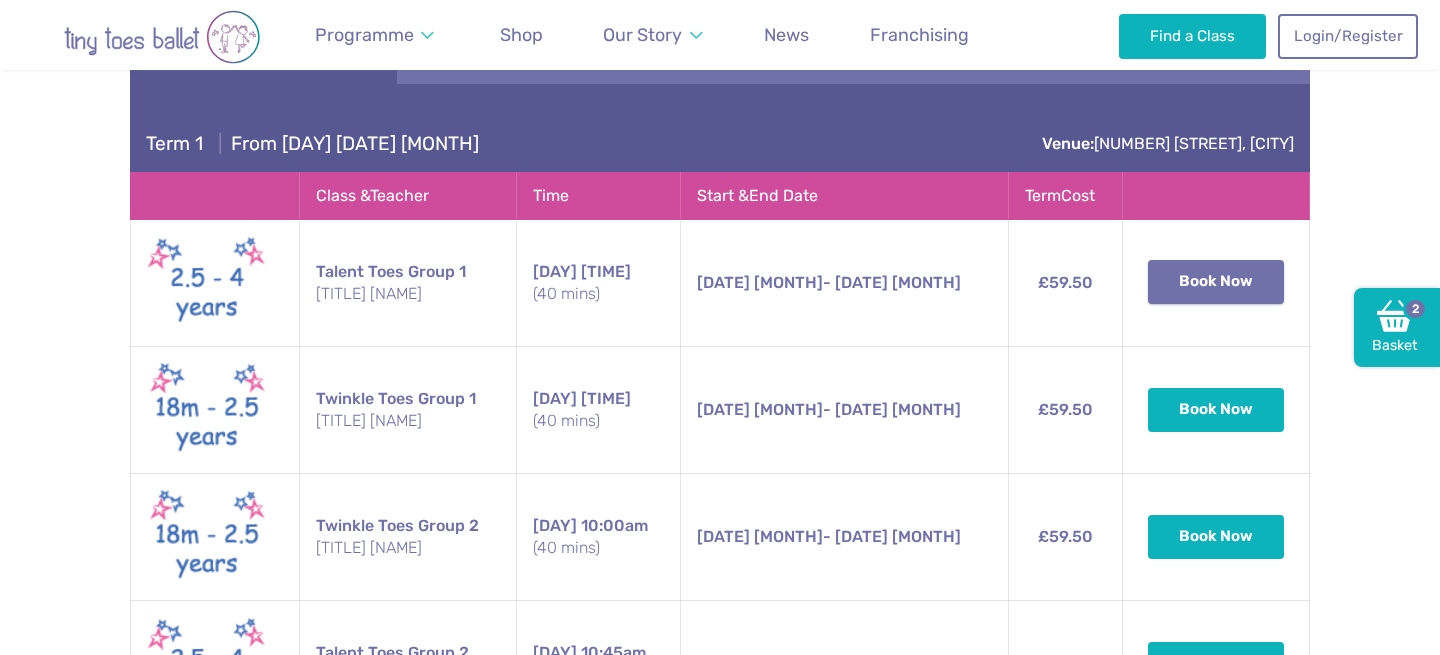 click on "Book Now" at bounding box center [1216, 282] 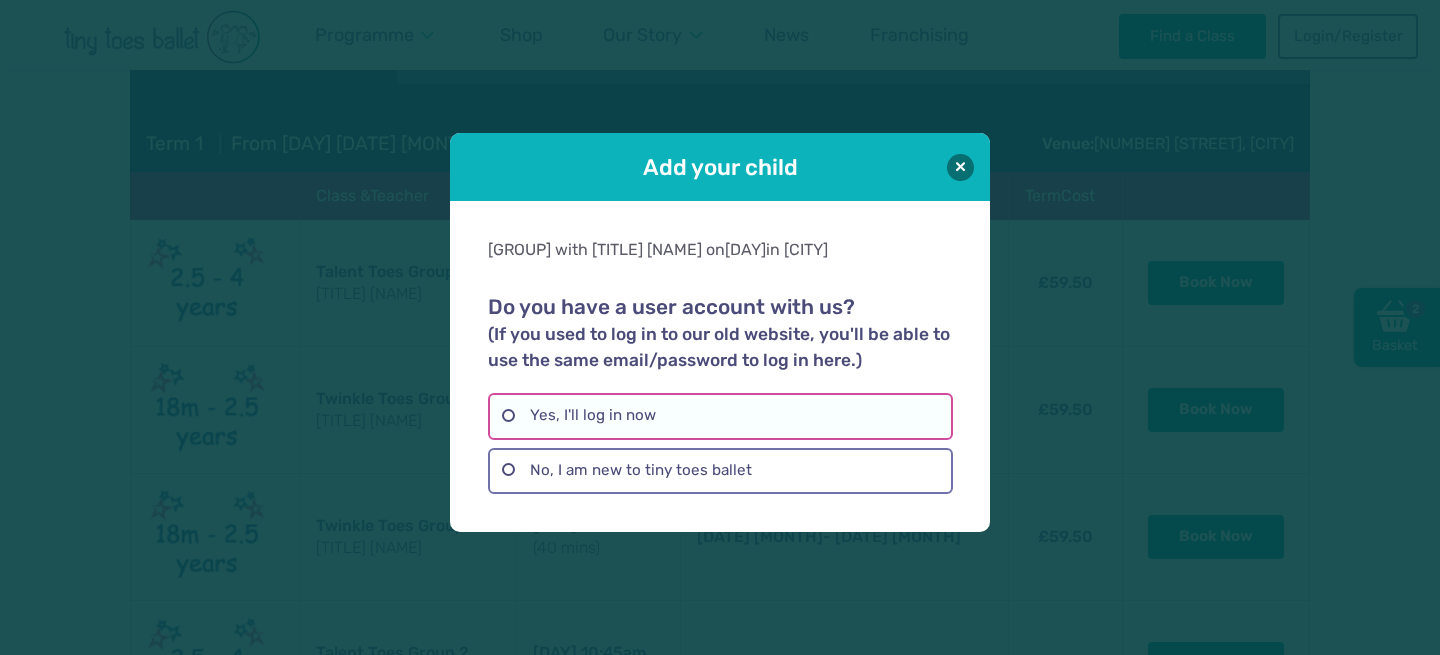 click on "Yes, I'll log in now" at bounding box center (720, 416) 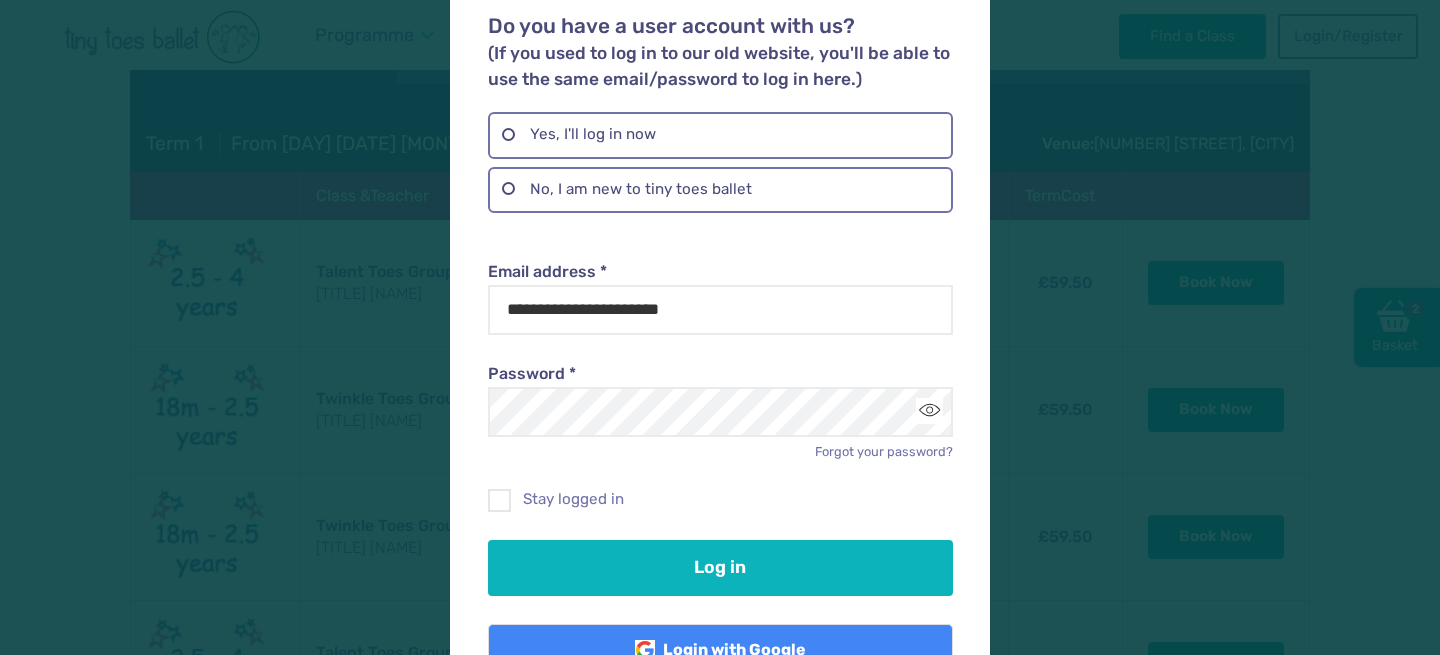 scroll, scrollTop: 193, scrollLeft: 0, axis: vertical 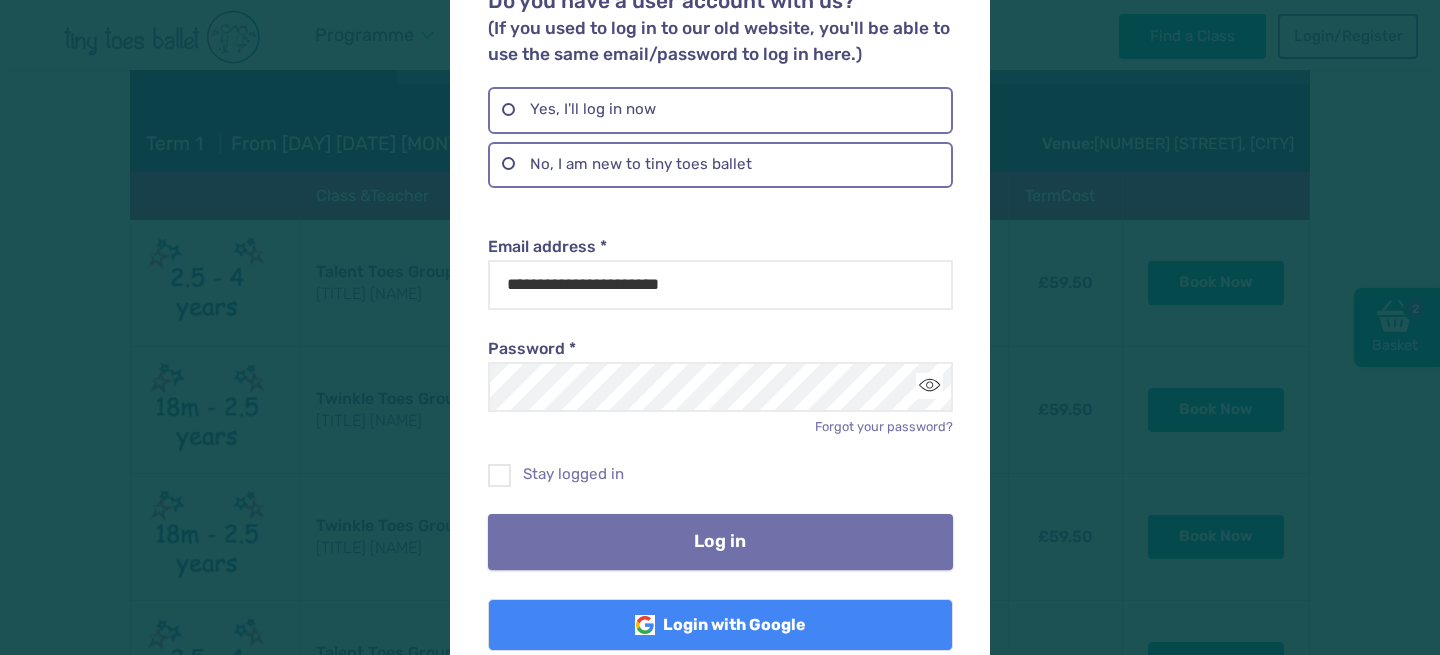 click on "Log in" at bounding box center (720, 542) 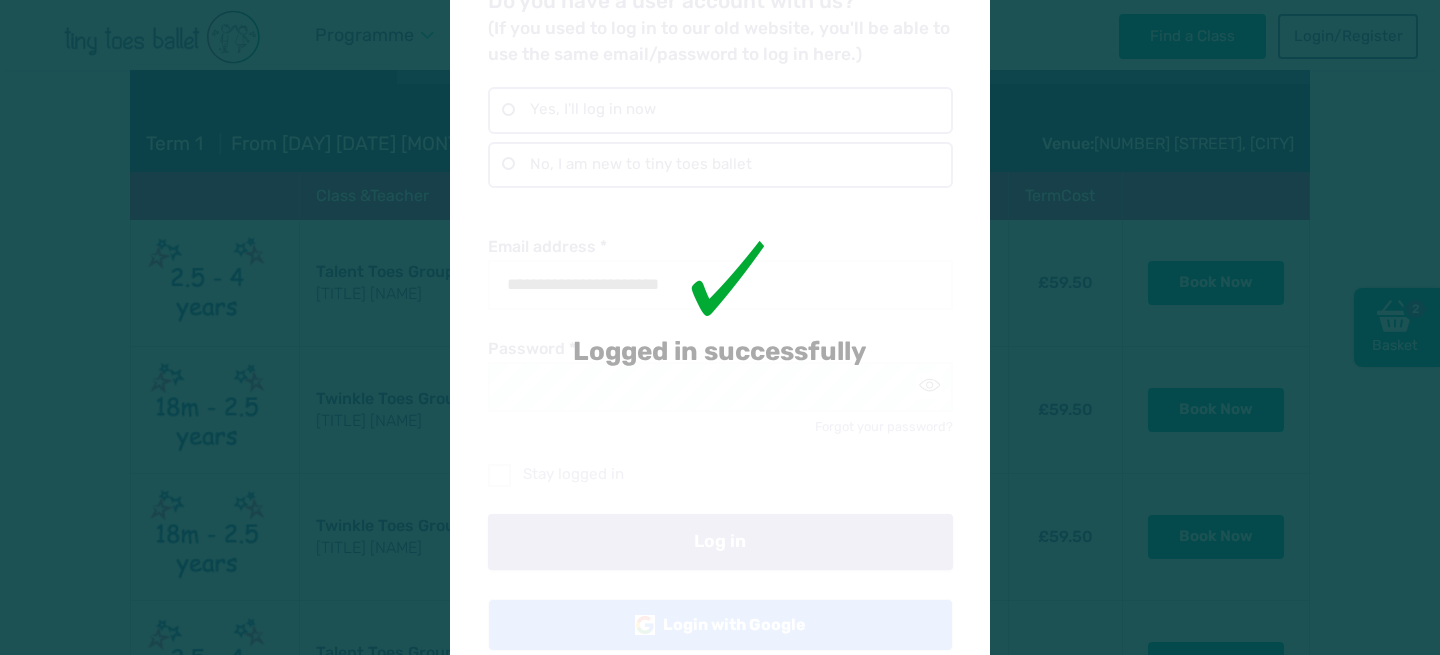 scroll, scrollTop: 0, scrollLeft: 0, axis: both 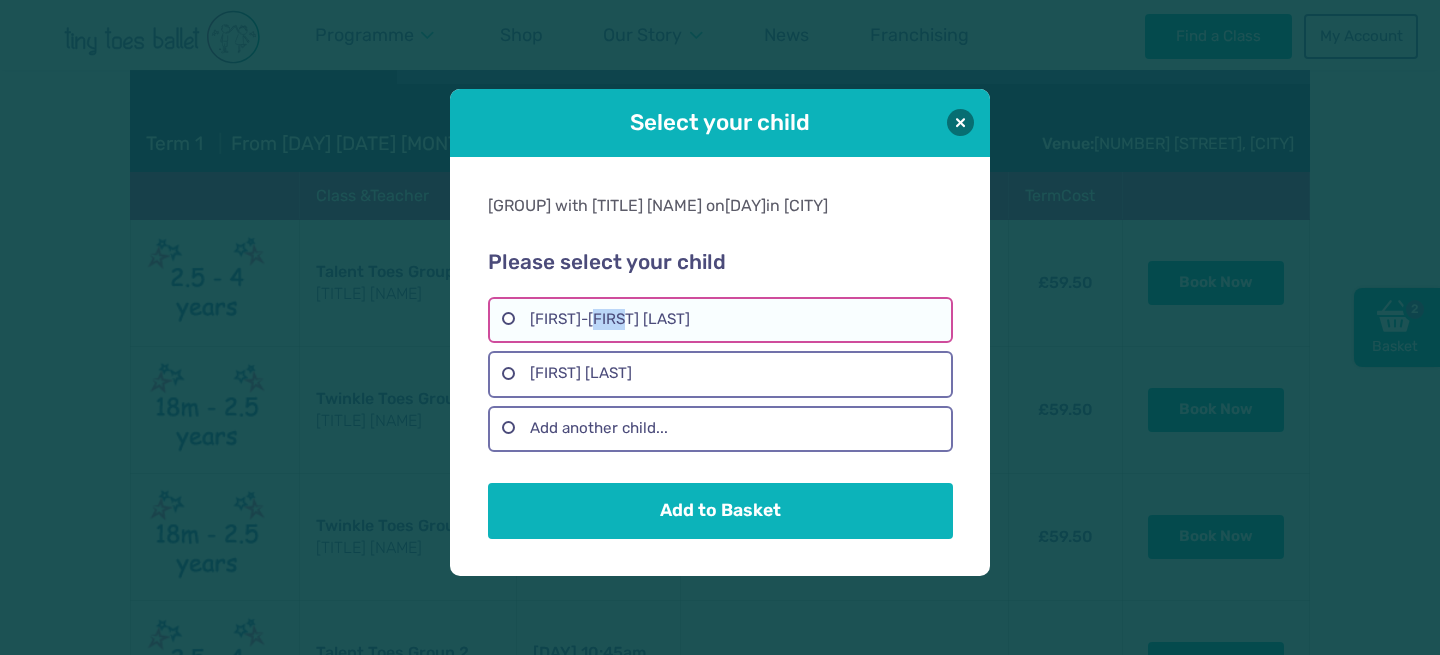 click on "Aya-Eman Noor" at bounding box center [720, 320] 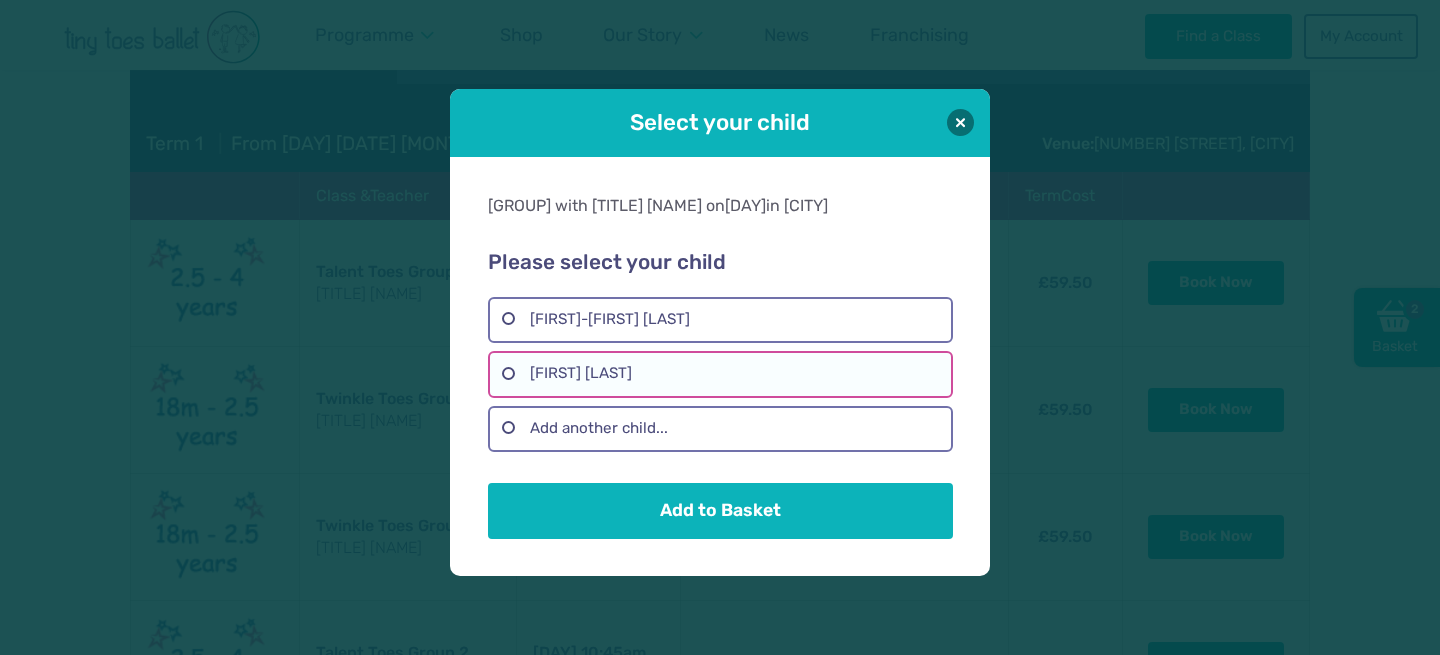 click on "Nora-Jasmine" at bounding box center (720, 374) 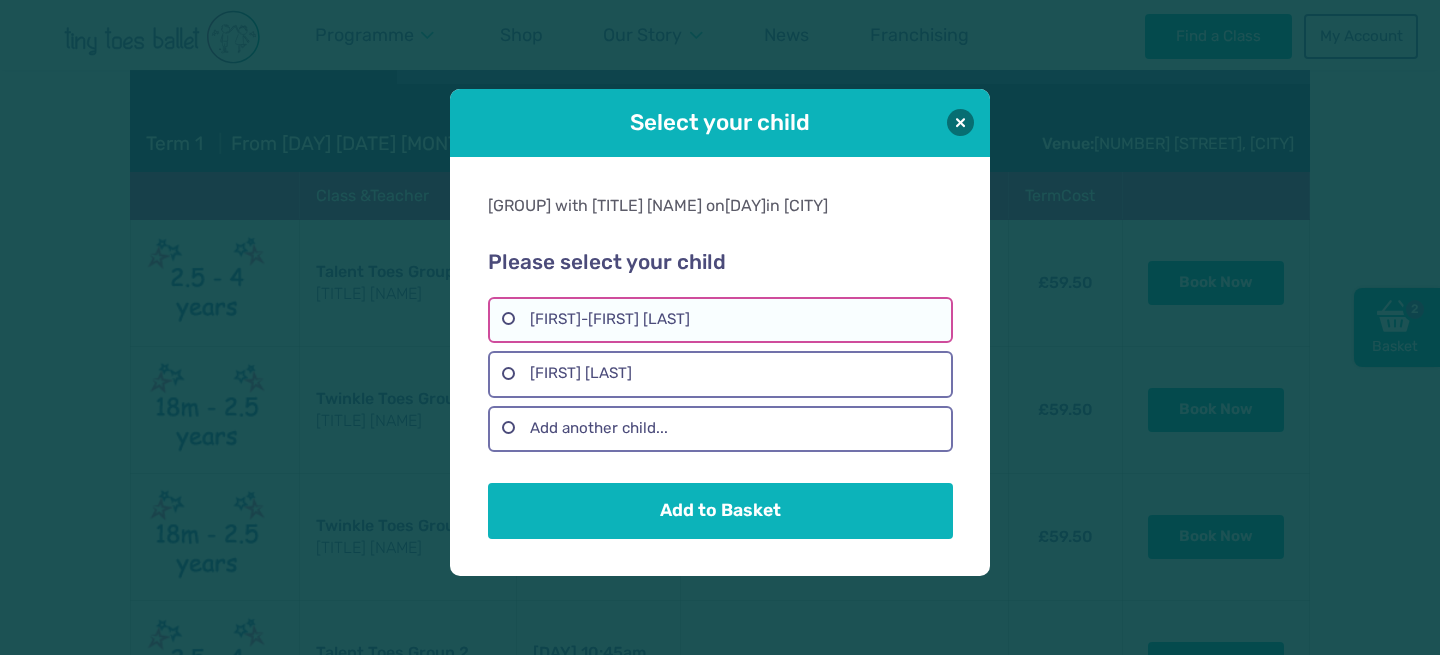 click on "Aya-Eman Noor" at bounding box center (720, 320) 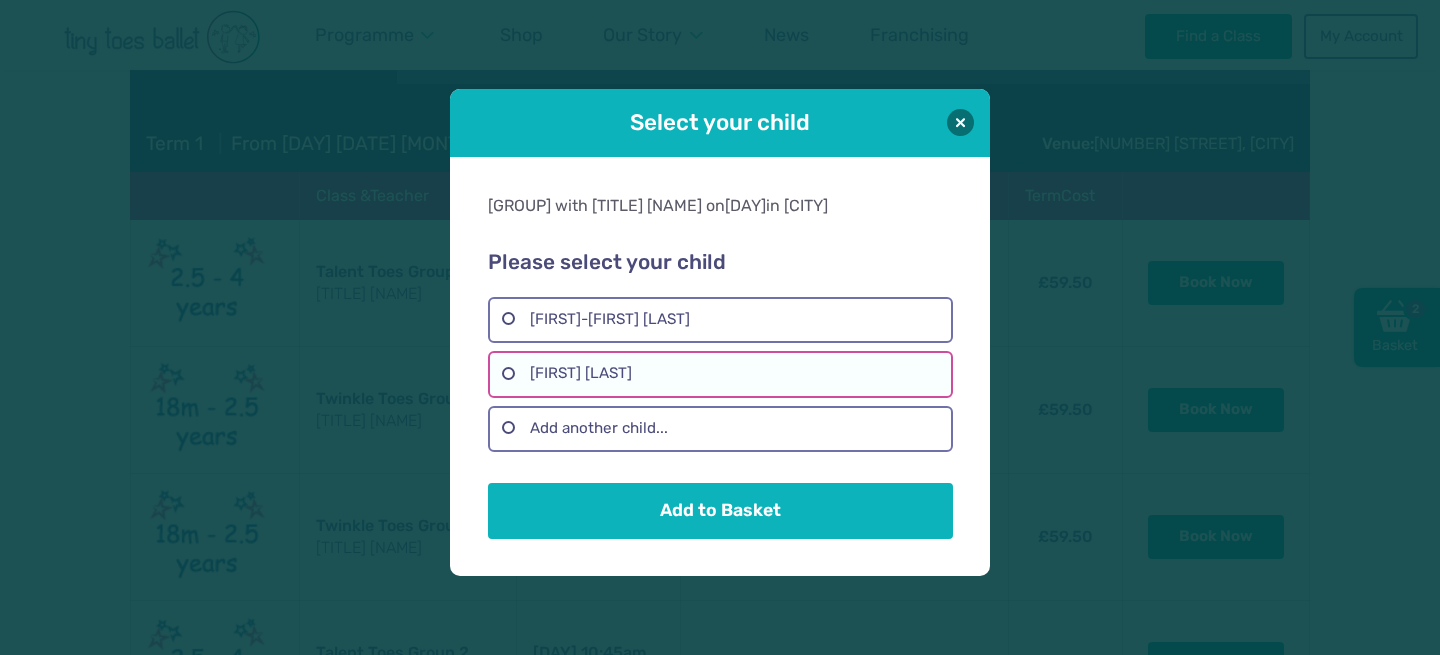 drag, startPoint x: 765, startPoint y: 513, endPoint x: 749, endPoint y: 366, distance: 147.86818 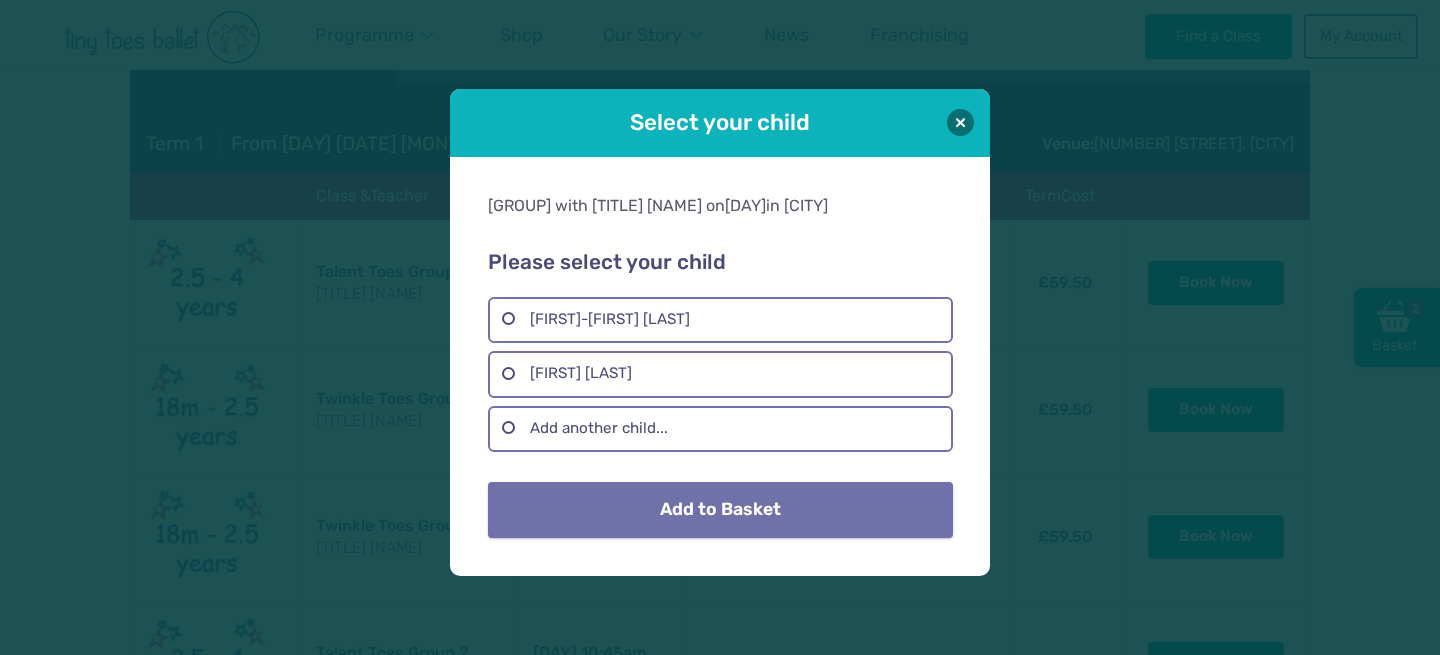 click on "Add to Basket" at bounding box center (720, 510) 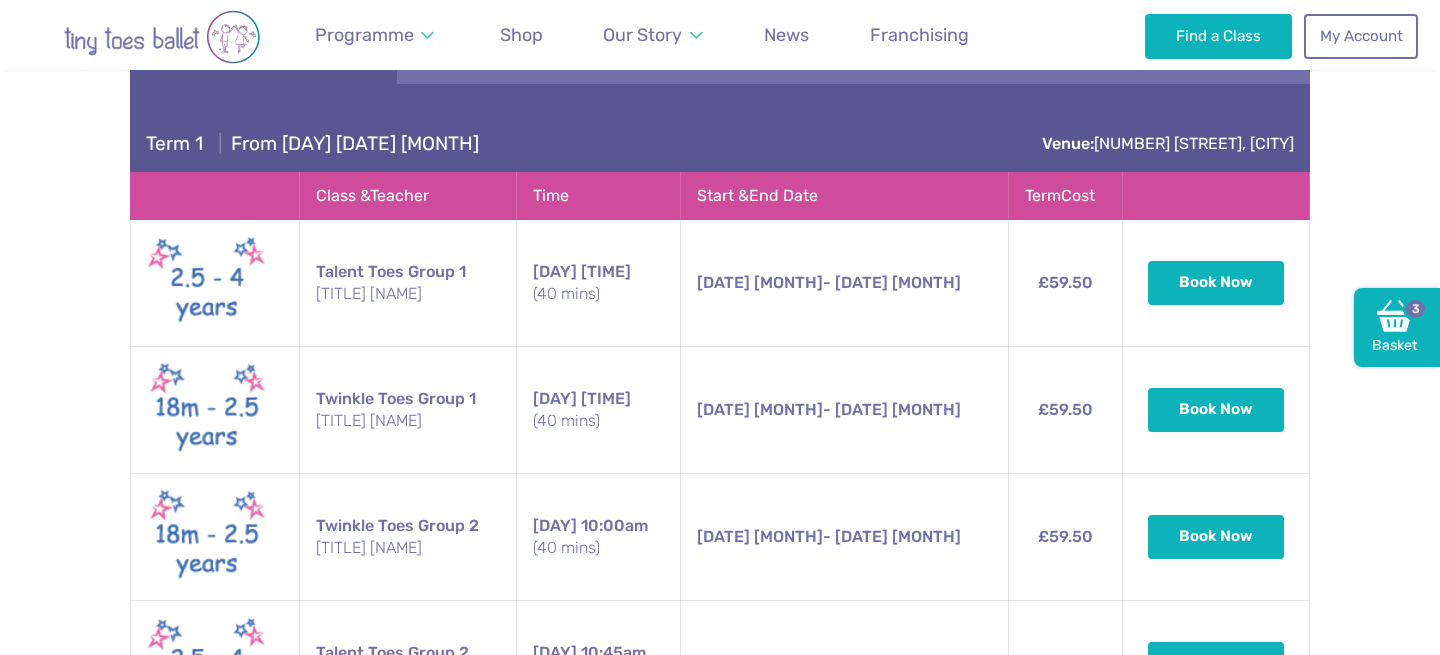 click on "Reviews Our Locations Contact Us FAQs
Programme Weekly Classes Inclusive  Dance Classes Parties Nursery & Schools Intergenerational Sessions - Shop Our Story Founder Teachers - News Franchising
Find a Class
My Account 3
Welcome
Find a Class
My Account
Home Programme Weekly Classes Parties Nursery & Schools Intergenerational Sessions - Shop Our Story Founder Teachers - FAQs Class Locations Testimonials News & Blog Franchising Contact Us
© Tiny Toes Ballet 2021 -  Legal Links
Find a Class
← Move left → Move right ↑ Move up ↓ Move down + Zoom in - Zoom out Home Jump left by 75% End Jump right by 75% Page Up Jump up by 75% Page Down Jump down by 75% To navigate, press the arrow keys. Use ⌘ + scroll to zoom the map Keyboard shortcuts Map Data Map data ©2025 Google Map data ©2025 Google 5 km  Terms Report a map error" at bounding box center [720, 1315] 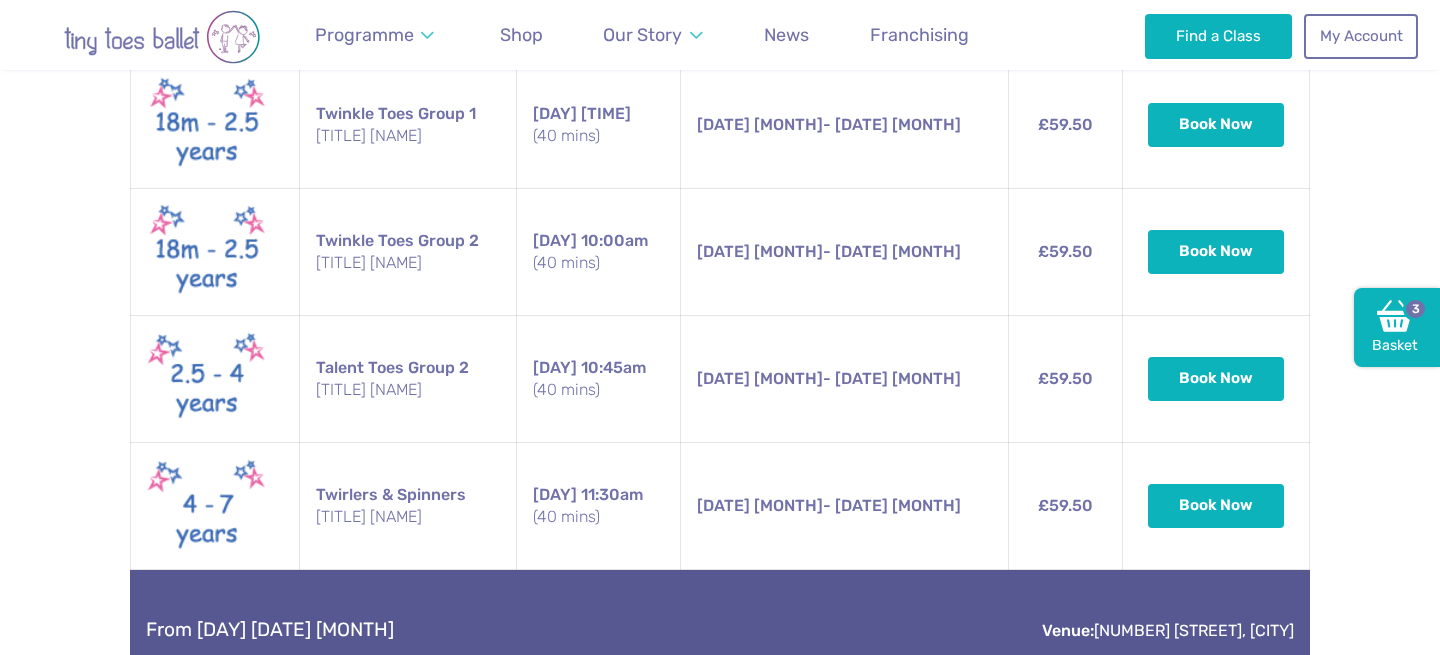 scroll, scrollTop: 1147, scrollLeft: 0, axis: vertical 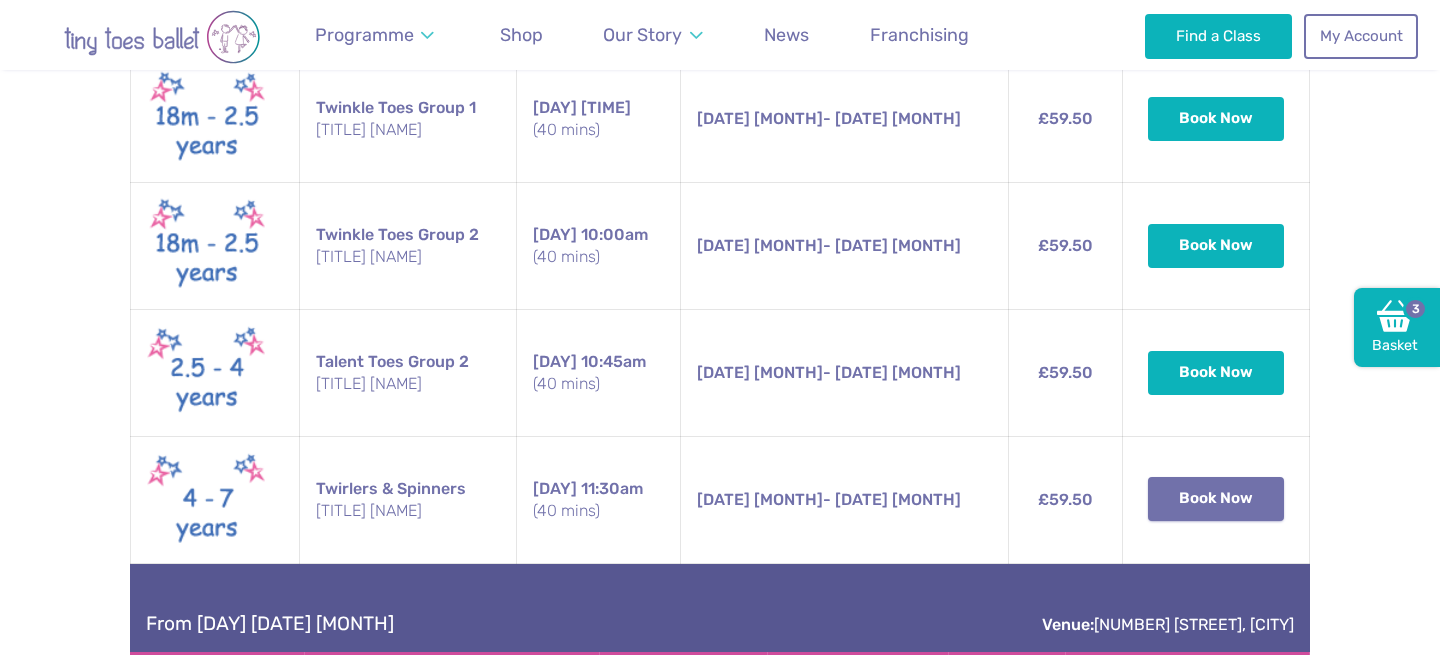 click on "Book Now" at bounding box center (1216, -8) 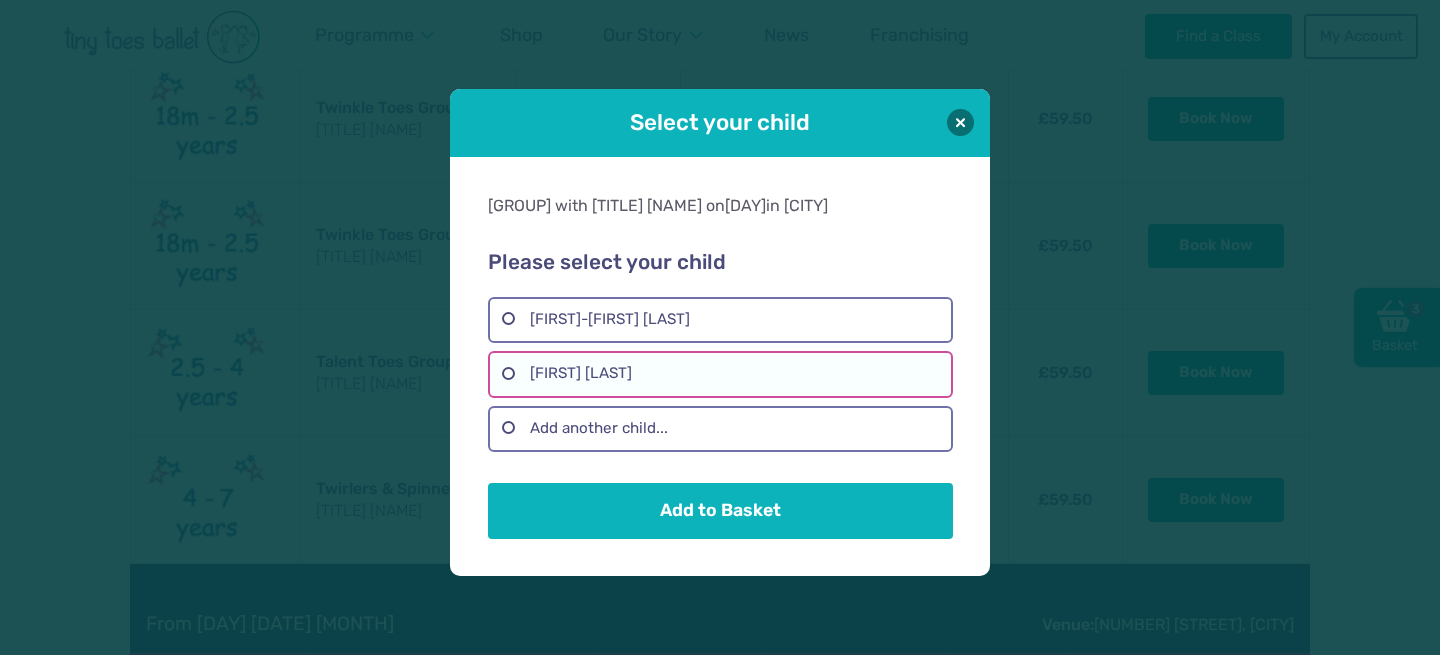 click on "Nora-Jasmine" at bounding box center (720, 374) 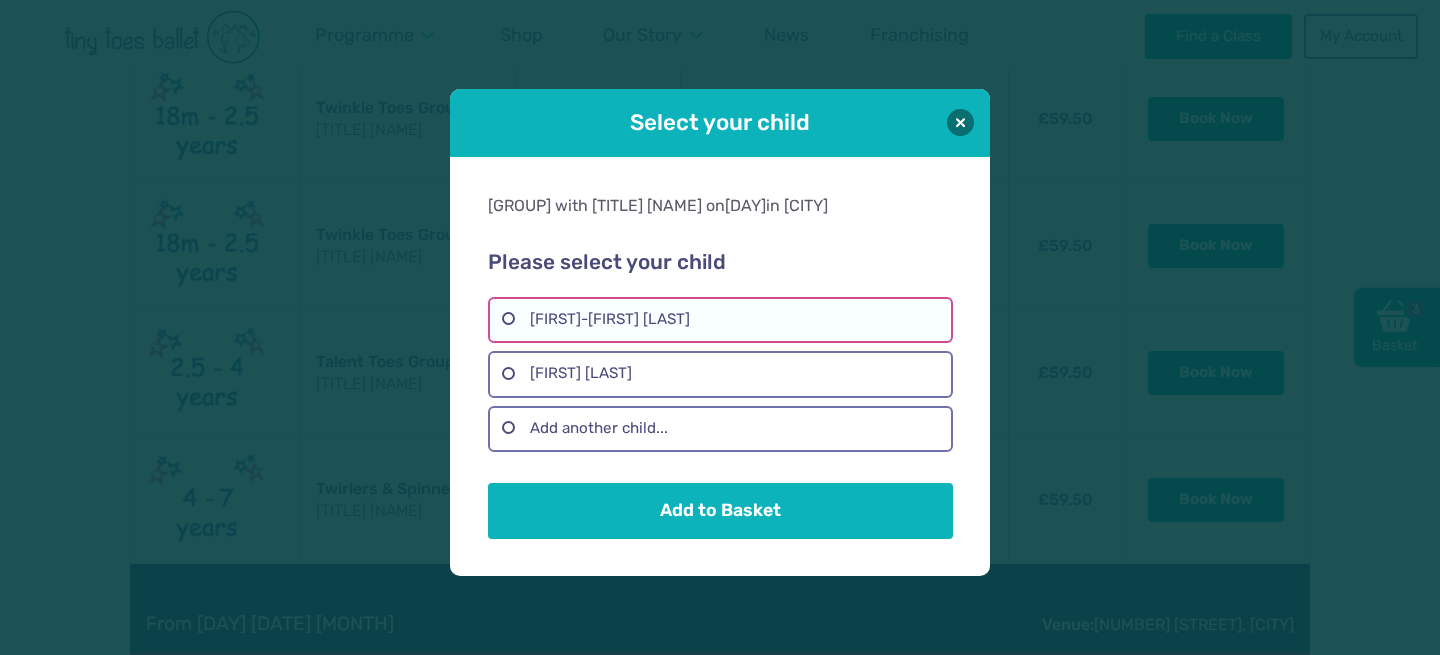click on "[FIRST]-[LAST] [LAST]" at bounding box center [720, 320] 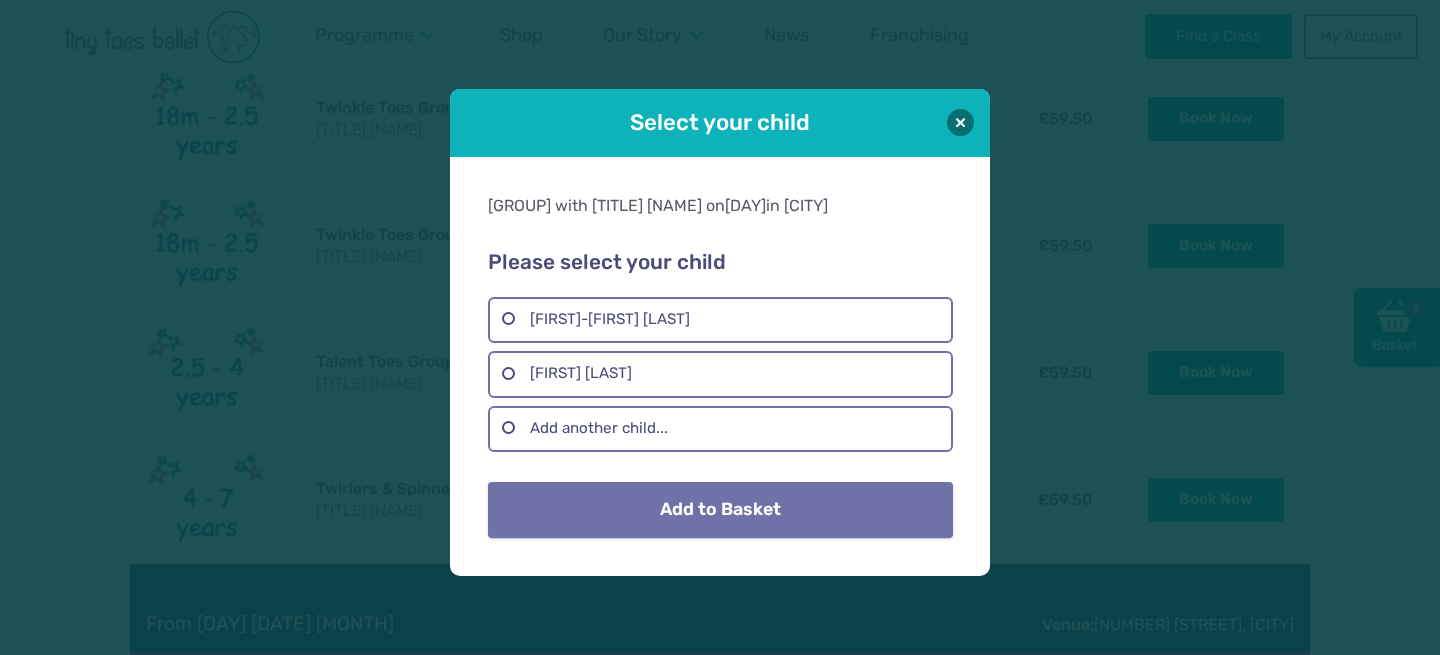click on "Add to Basket" at bounding box center (720, 510) 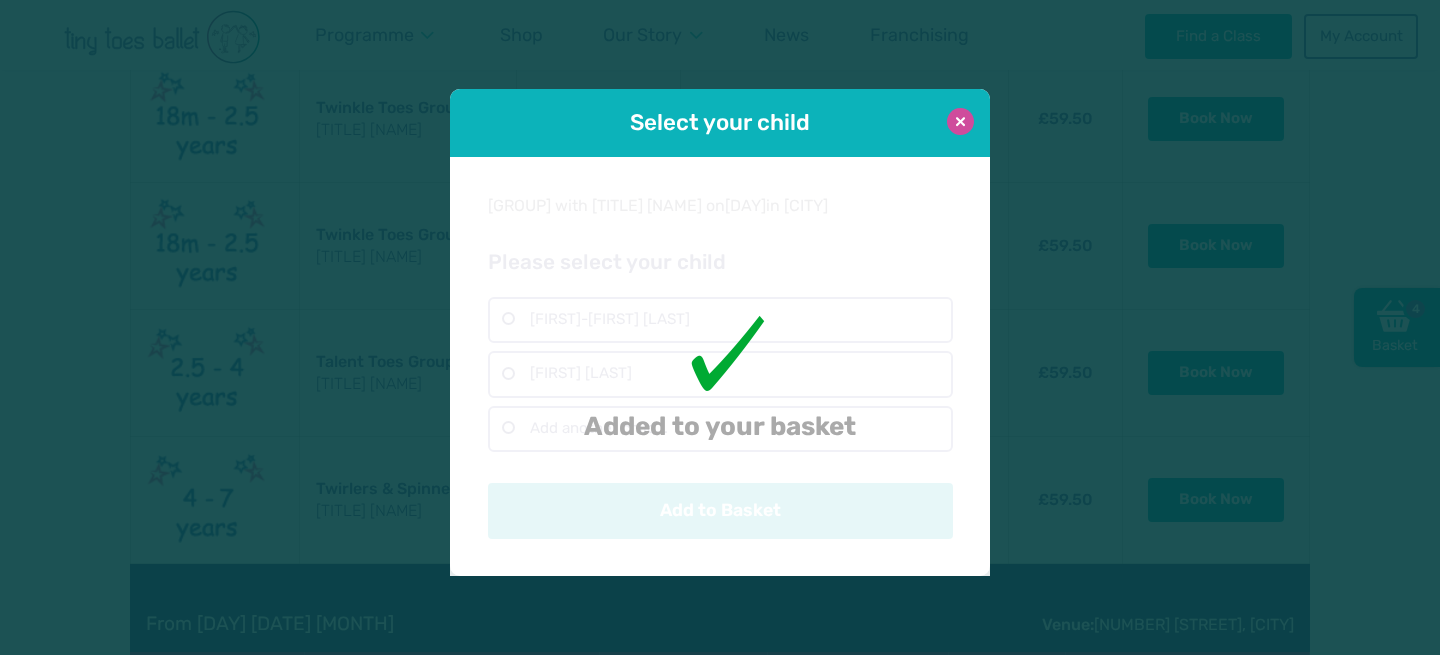click at bounding box center [960, 121] 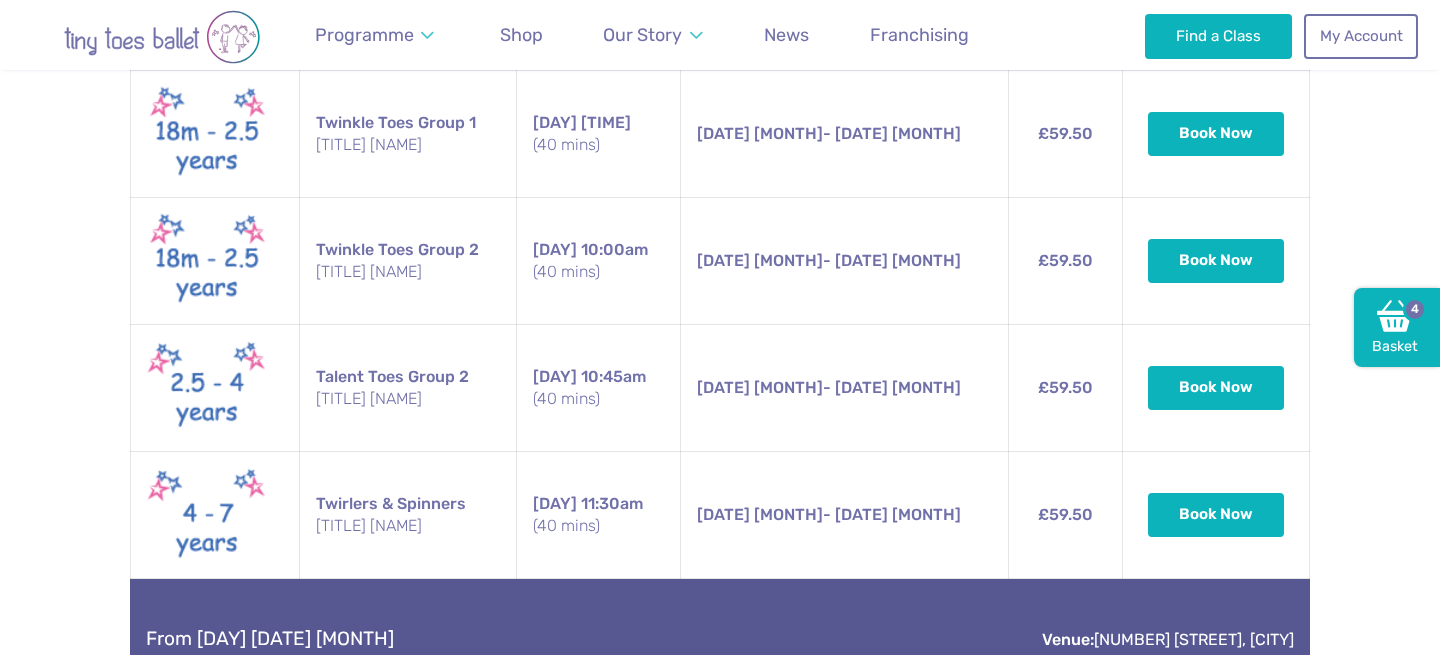 scroll, scrollTop: 1767, scrollLeft: 0, axis: vertical 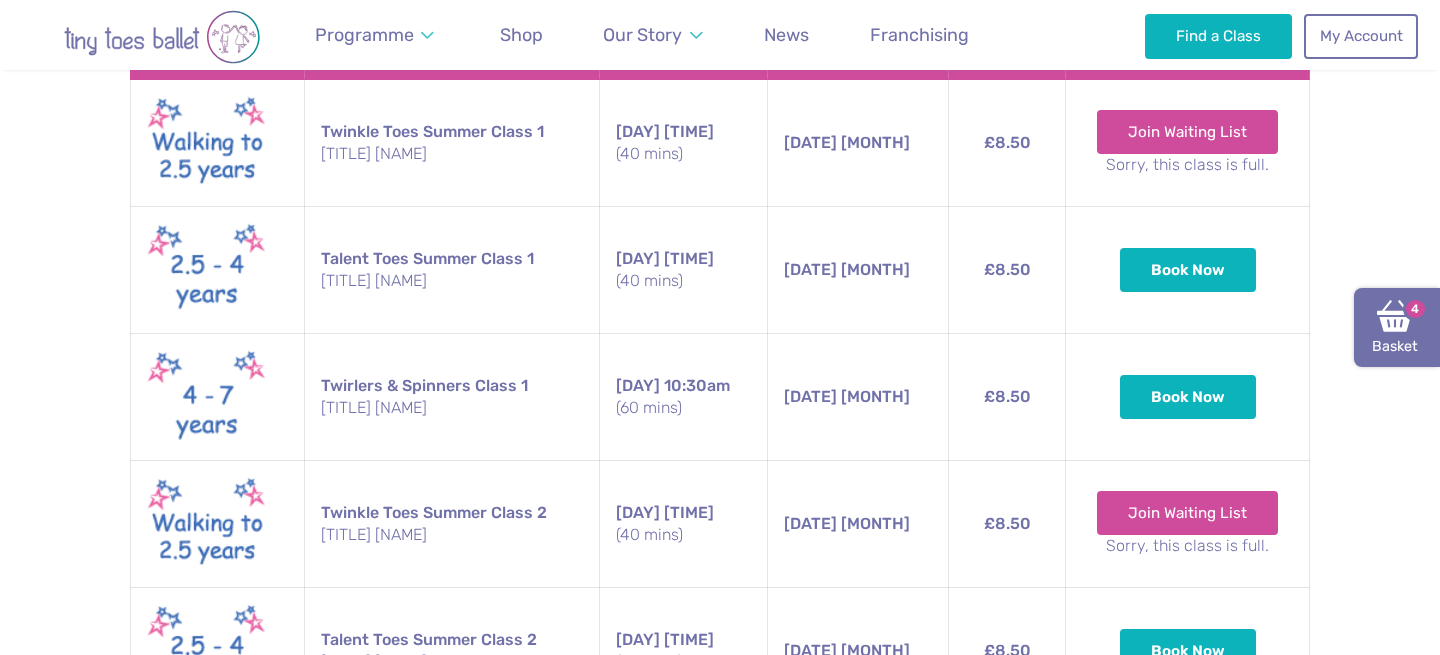 click on "Basket 4" at bounding box center [1397, 328] 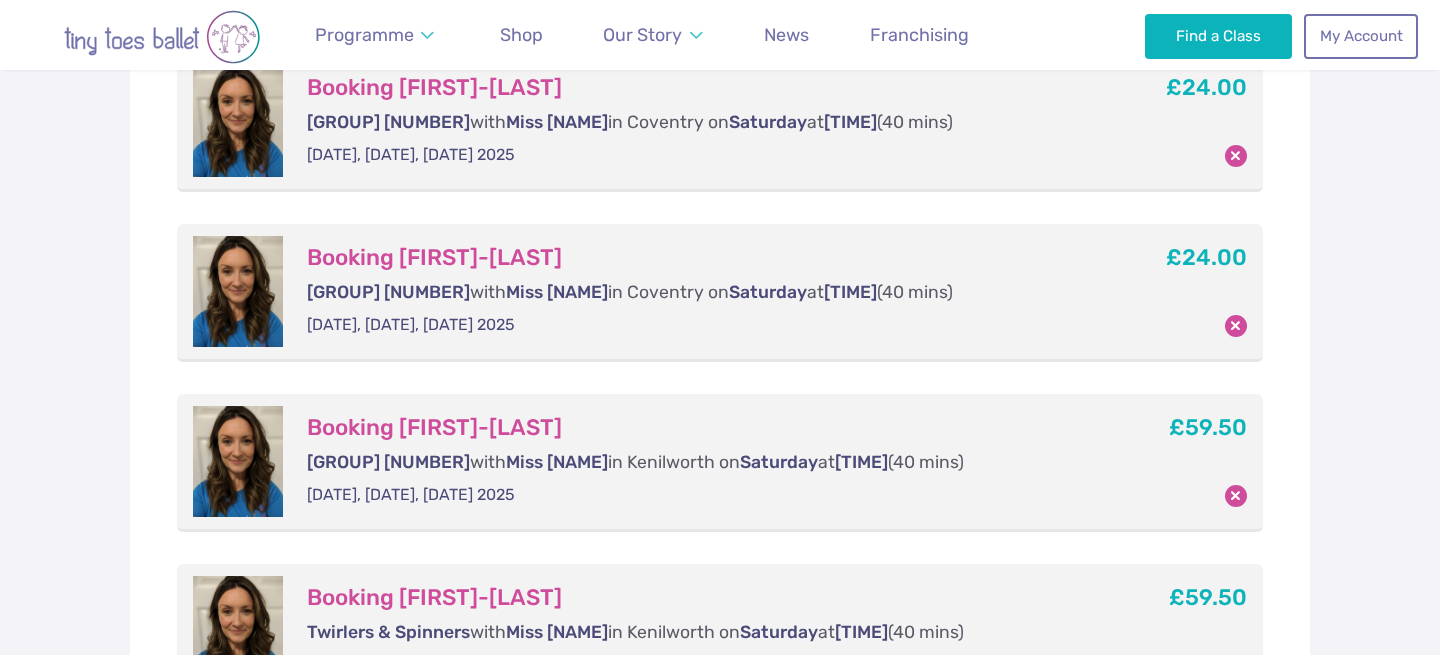 scroll, scrollTop: 491, scrollLeft: 0, axis: vertical 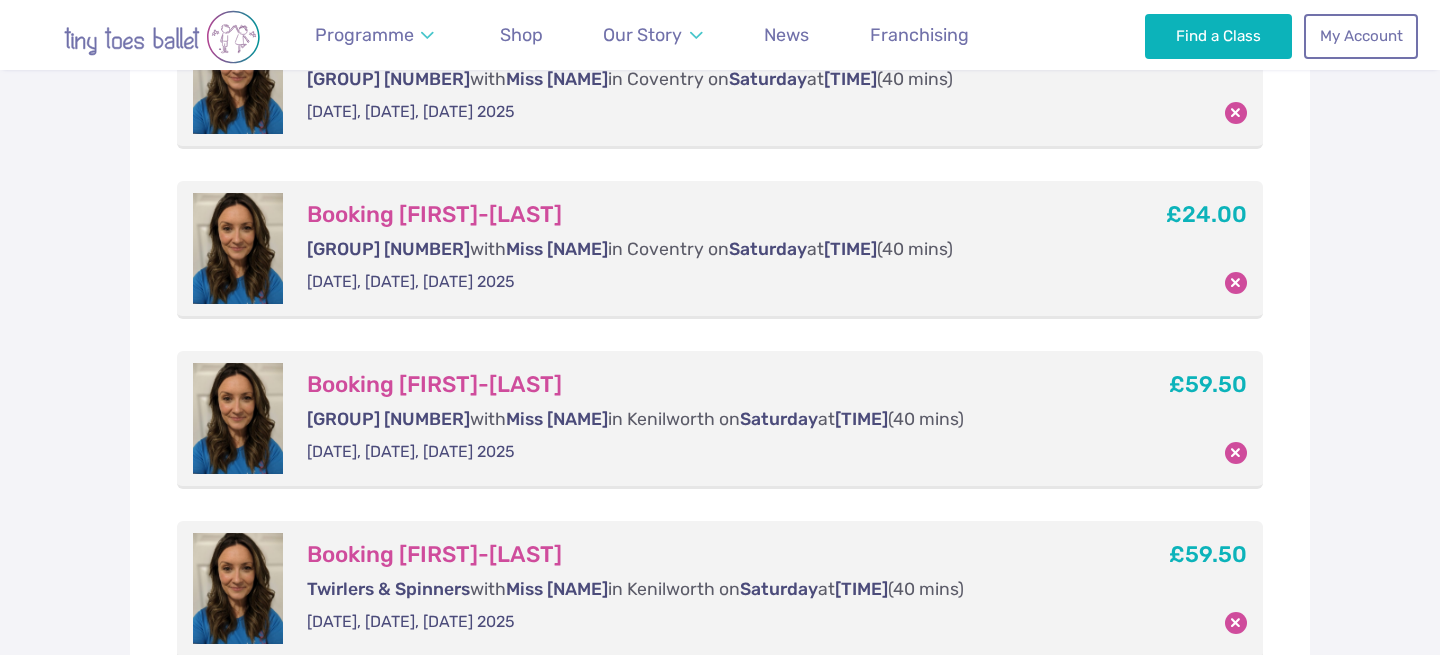 click on "Booking Nora-Jasmine
Talent Toes Group 1  with  Miss Nichola  in Coventry on  Saturday  at  8:30am  (40 mins)
5th, 12th, 19th July 2025
£24.00" at bounding box center [720, 250] 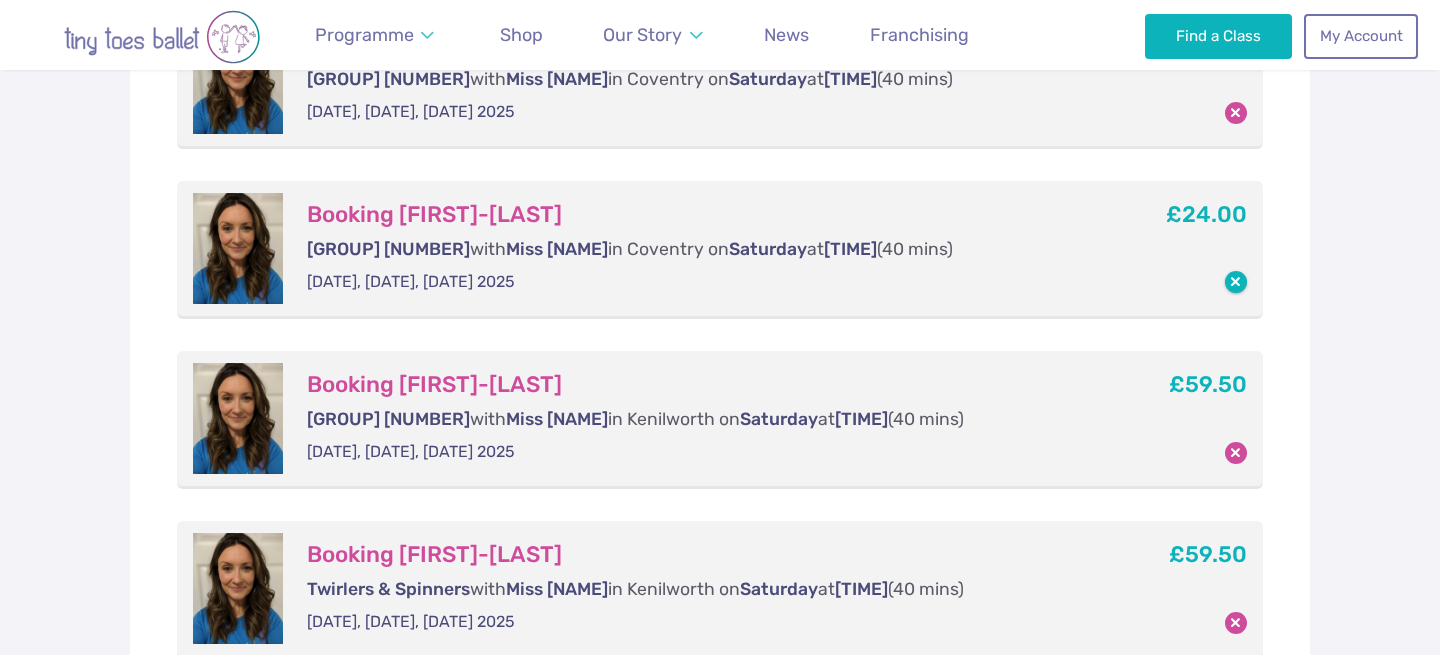 click at bounding box center (1236, 113) 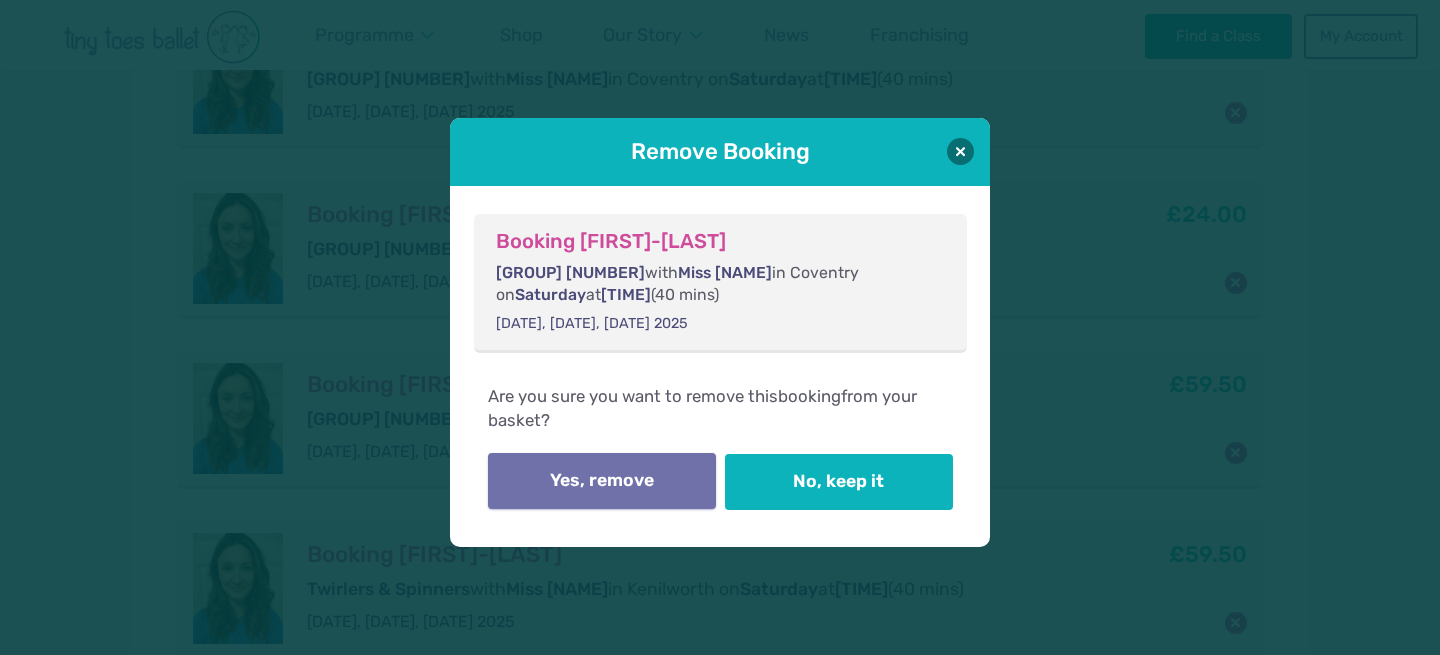 click on "Yes, remove" at bounding box center (602, 481) 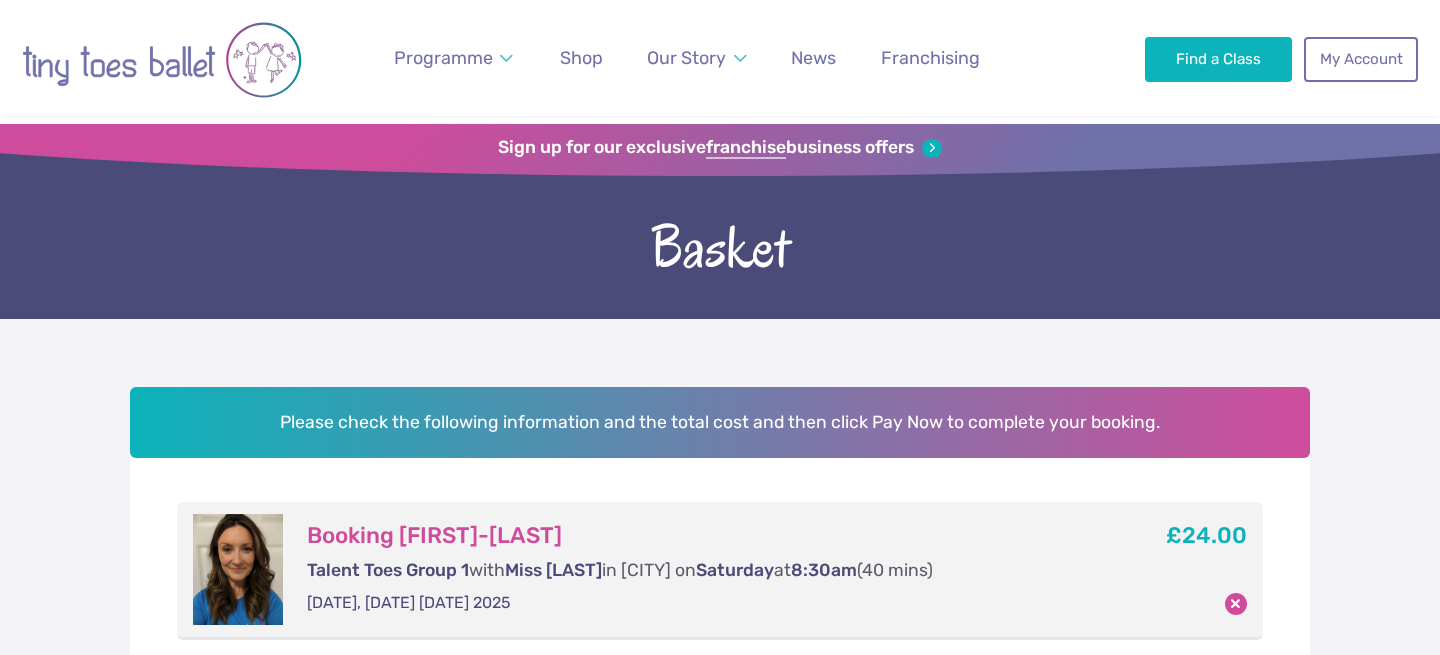 scroll, scrollTop: 138, scrollLeft: 0, axis: vertical 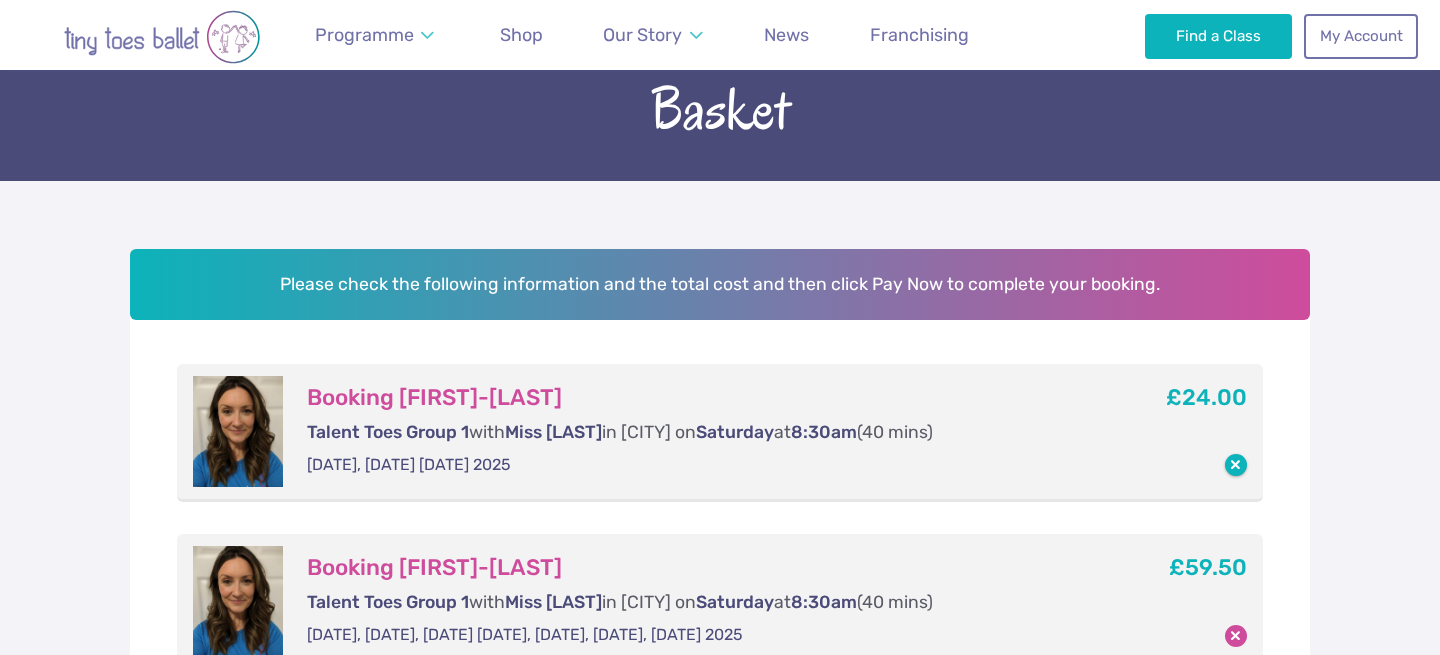 click at bounding box center [1236, 465] 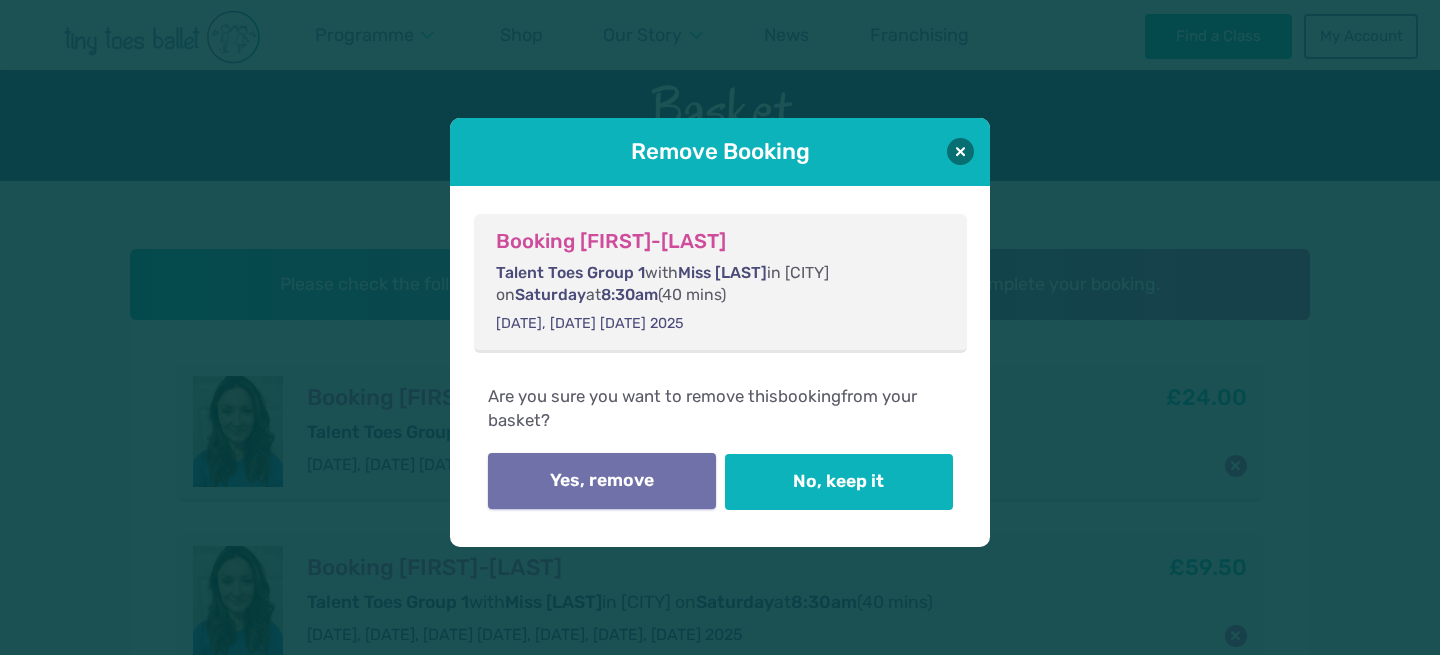 click on "Yes, remove" at bounding box center (602, 481) 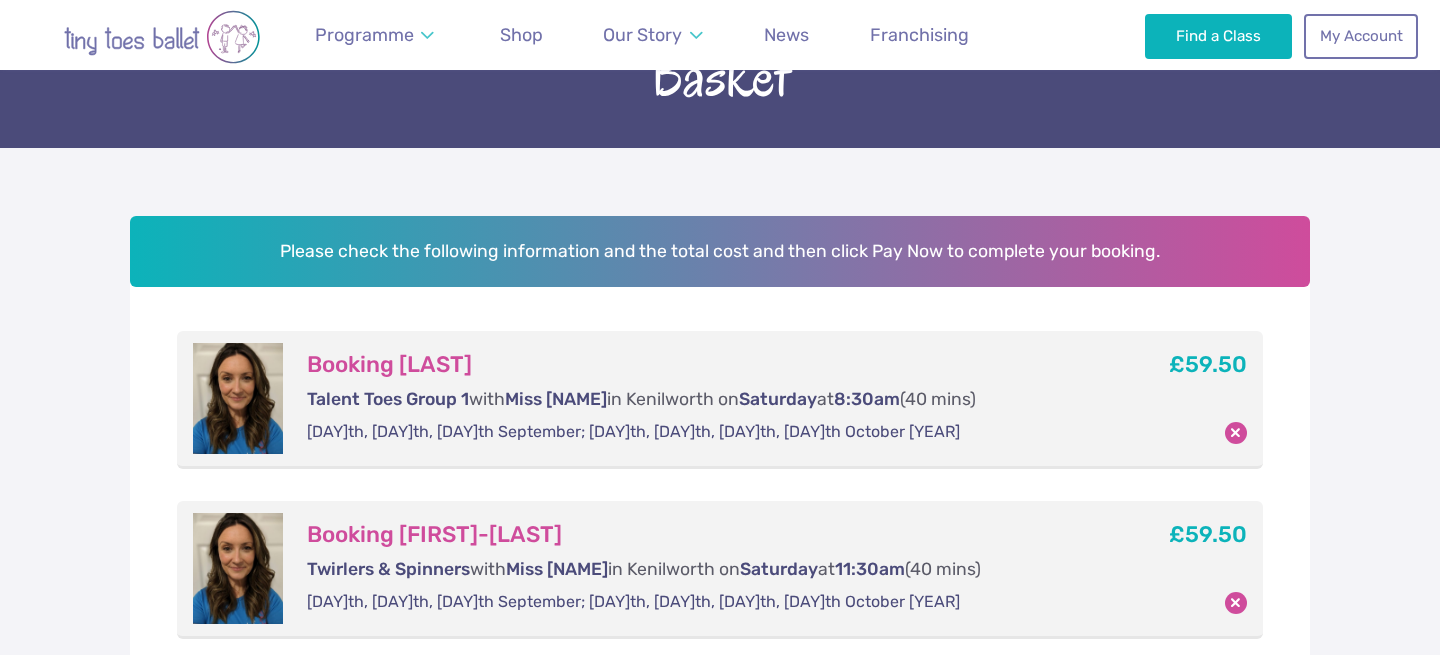 scroll, scrollTop: 173, scrollLeft: 0, axis: vertical 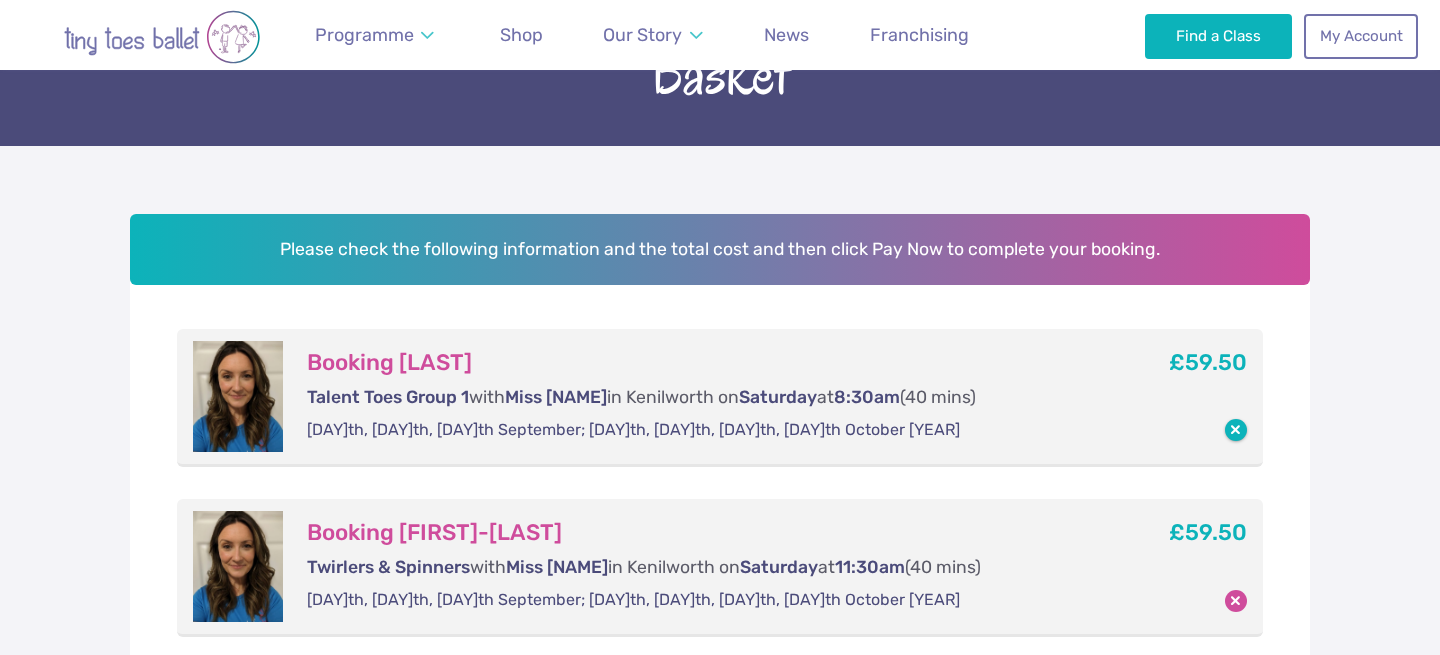 click at bounding box center (1236, 430) 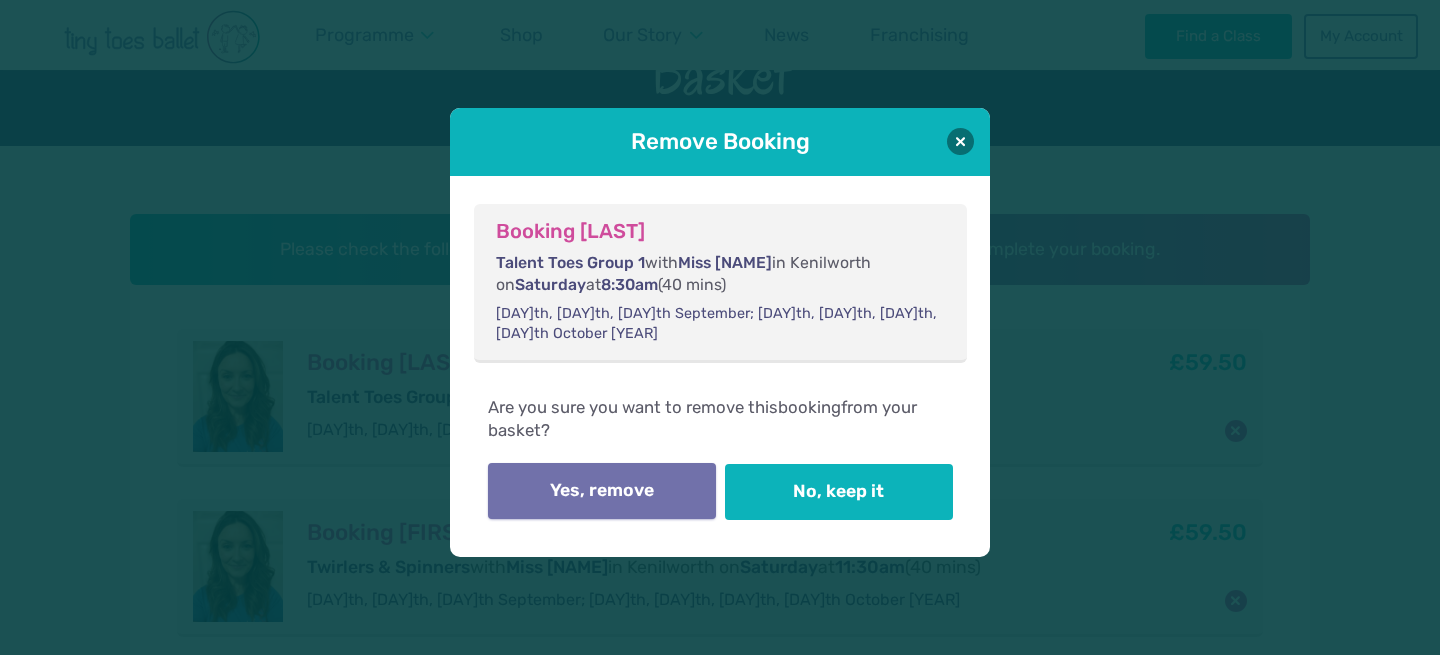 click on "Yes, remove" at bounding box center [602, 491] 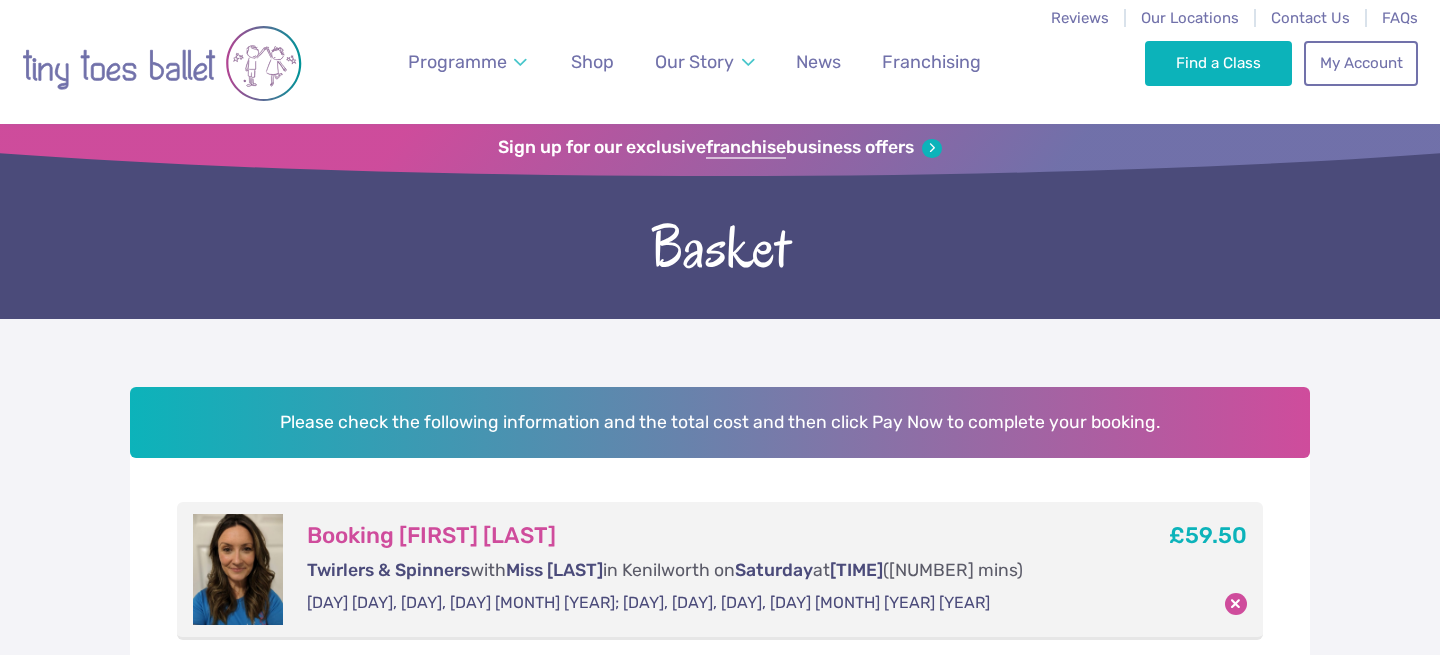 scroll, scrollTop: 0, scrollLeft: 0, axis: both 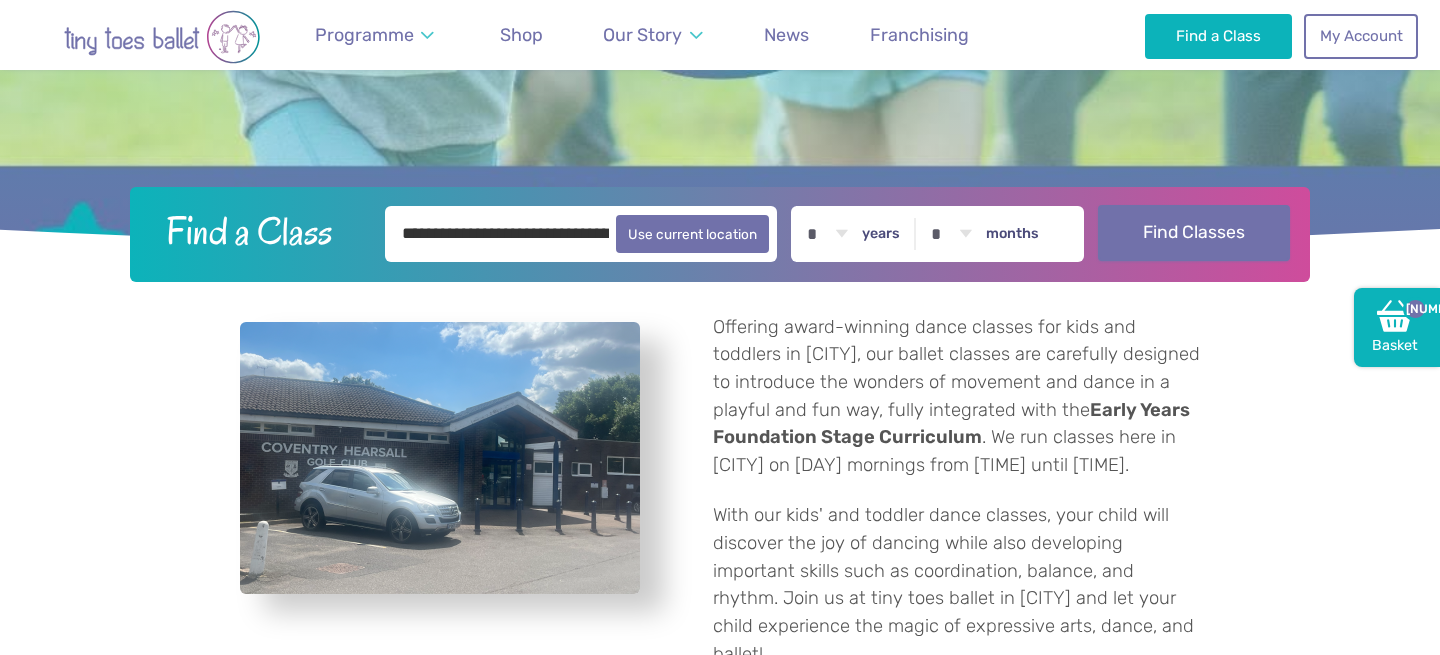 click on "Find Classes" at bounding box center (1194, 233) 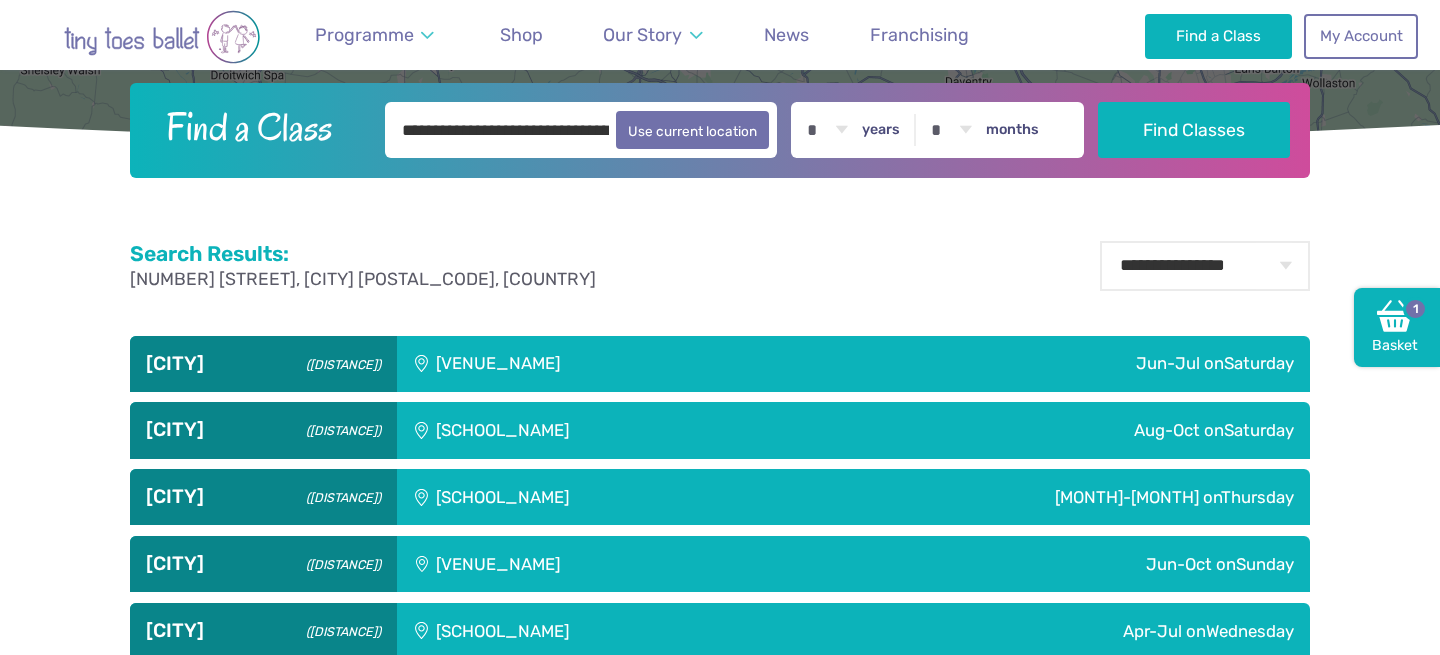 scroll, scrollTop: 511, scrollLeft: 0, axis: vertical 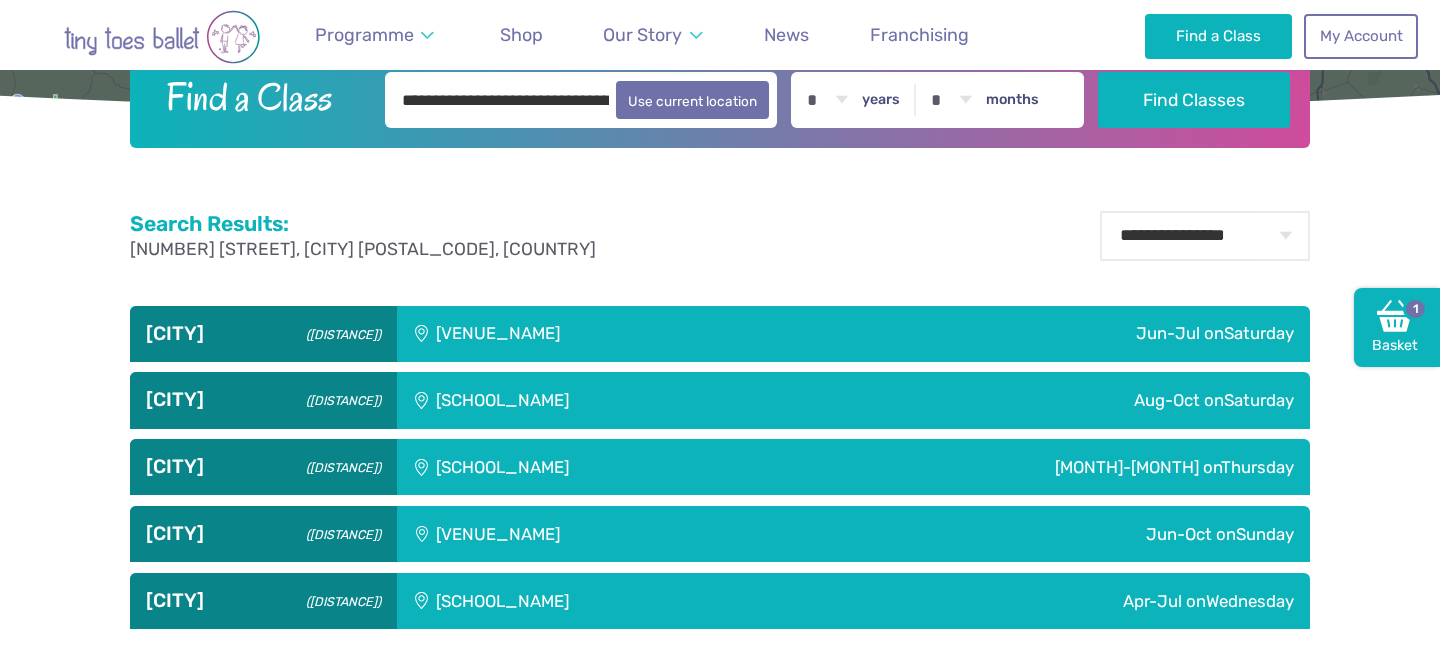 click on "[SCHOOL_NAME]" at bounding box center (618, 334) 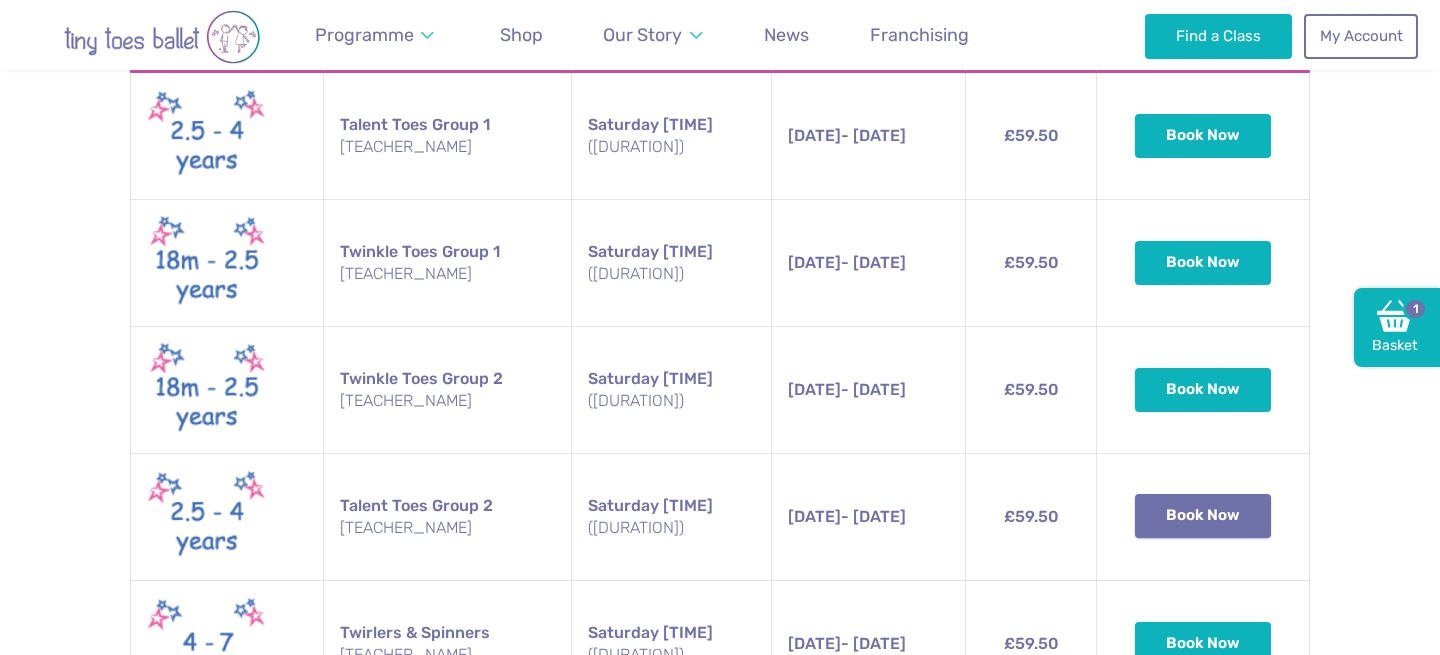 scroll, scrollTop: 1001, scrollLeft: 0, axis: vertical 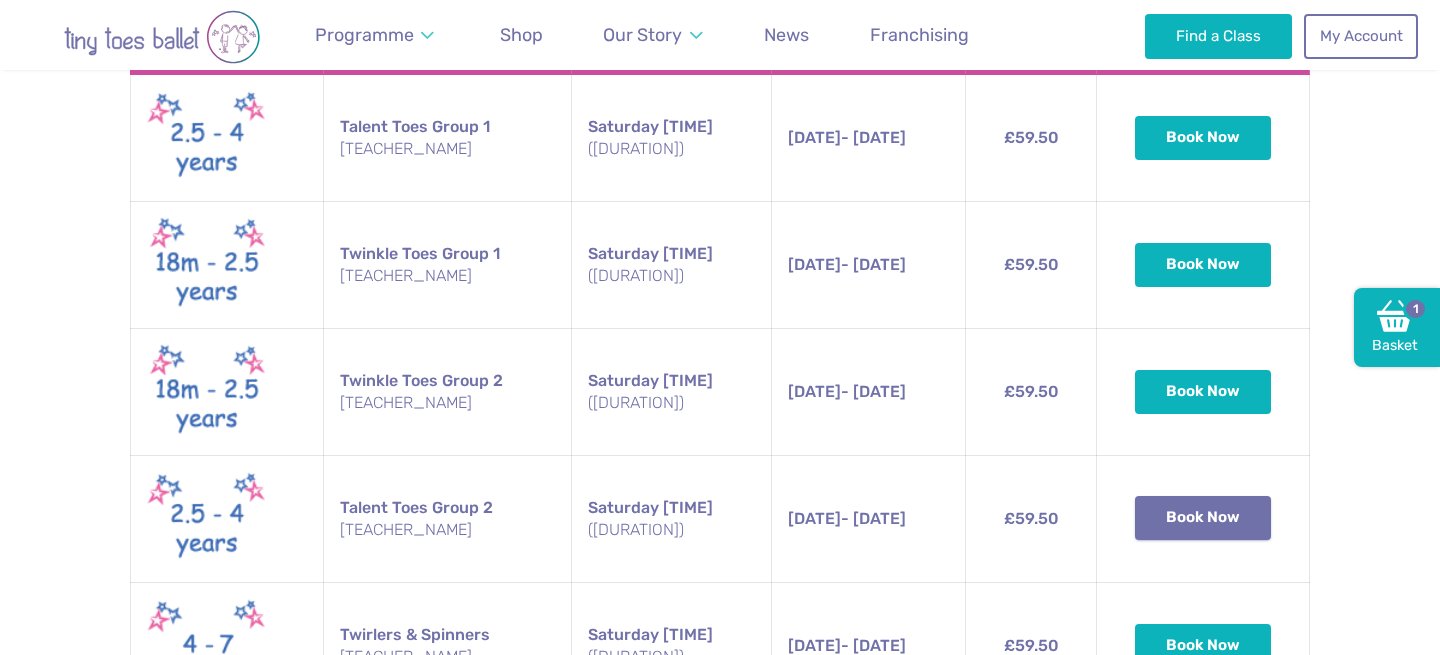 click on "Book Now" at bounding box center (1203, 138) 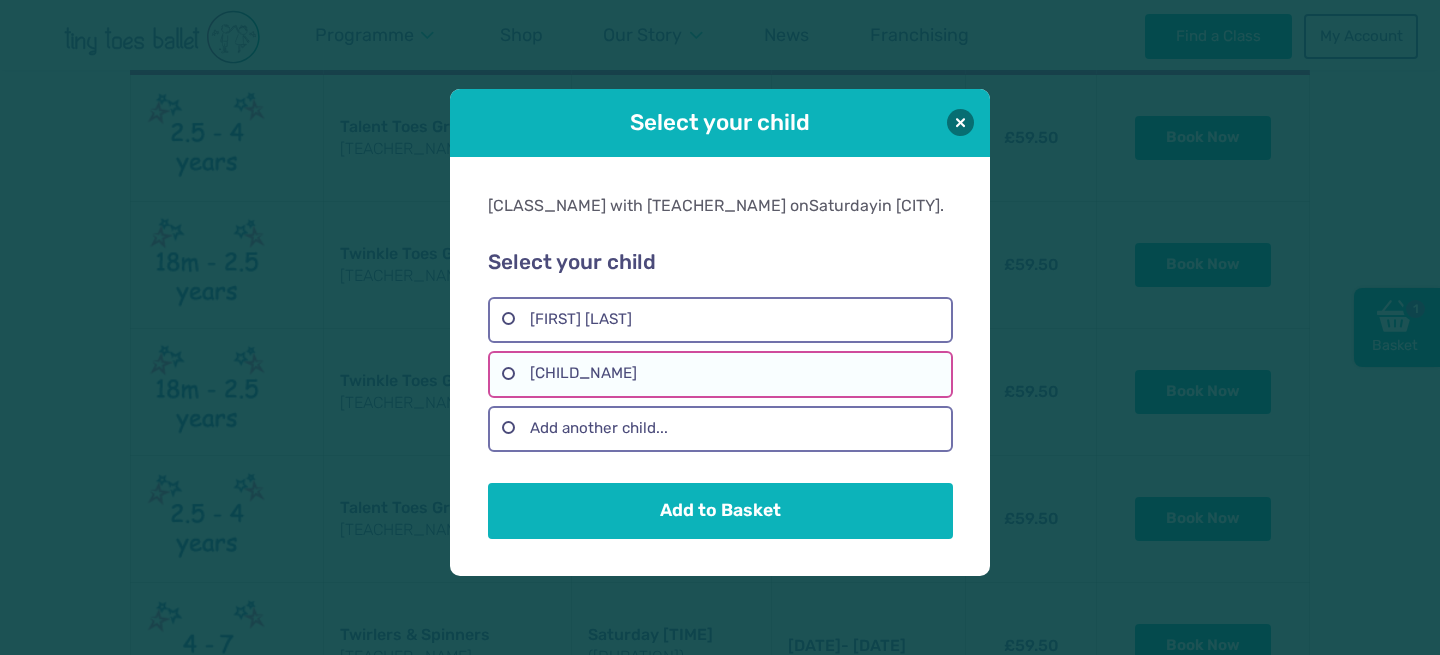 click on "[FIRST]" at bounding box center [720, 374] 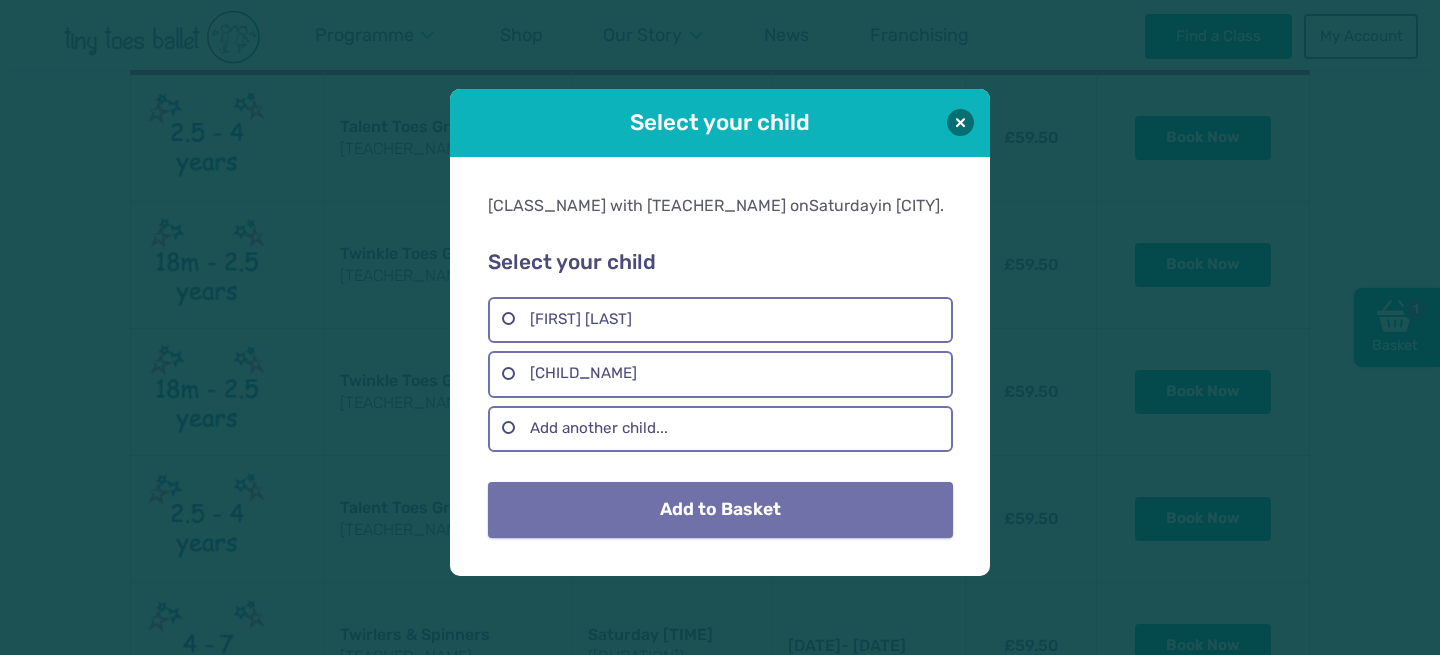 click on "Add to Basket" at bounding box center [720, 510] 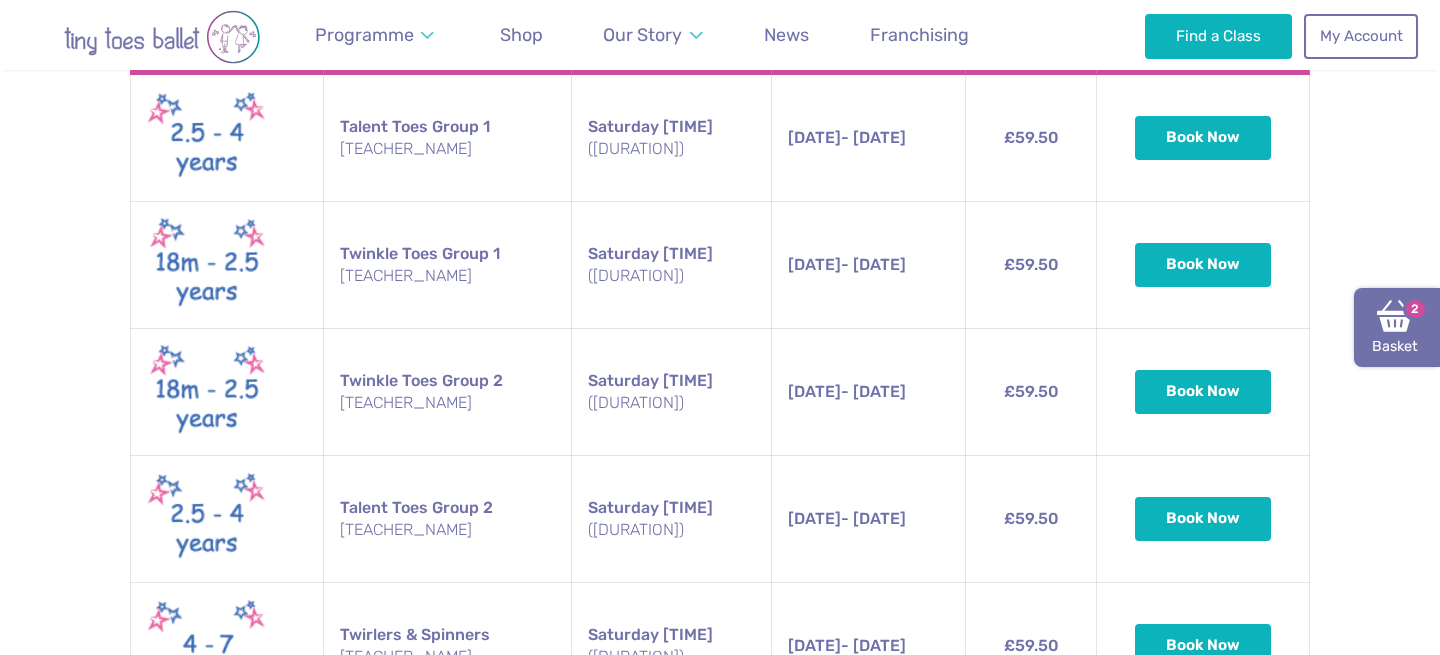 click at bounding box center [1395, 316] 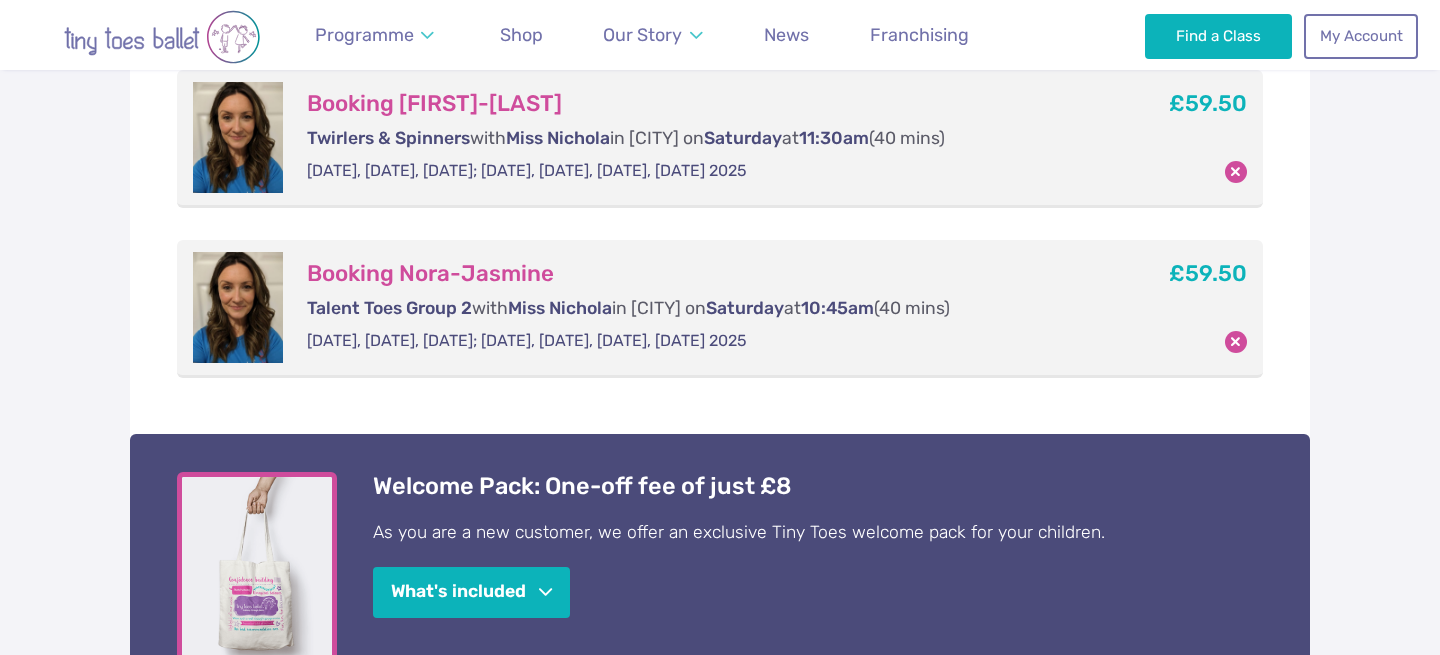 scroll, scrollTop: 431, scrollLeft: 0, axis: vertical 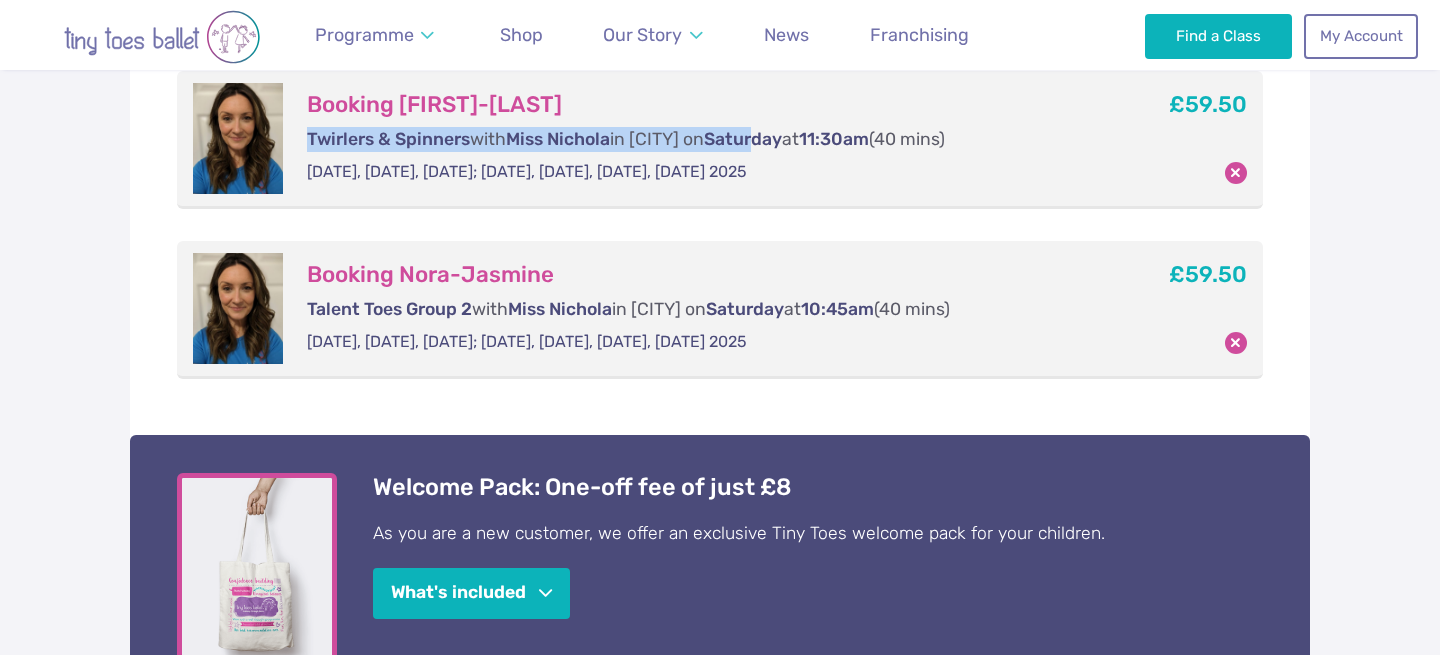 drag, startPoint x: 594, startPoint y: 127, endPoint x: 812, endPoint y: 150, distance: 219.20995 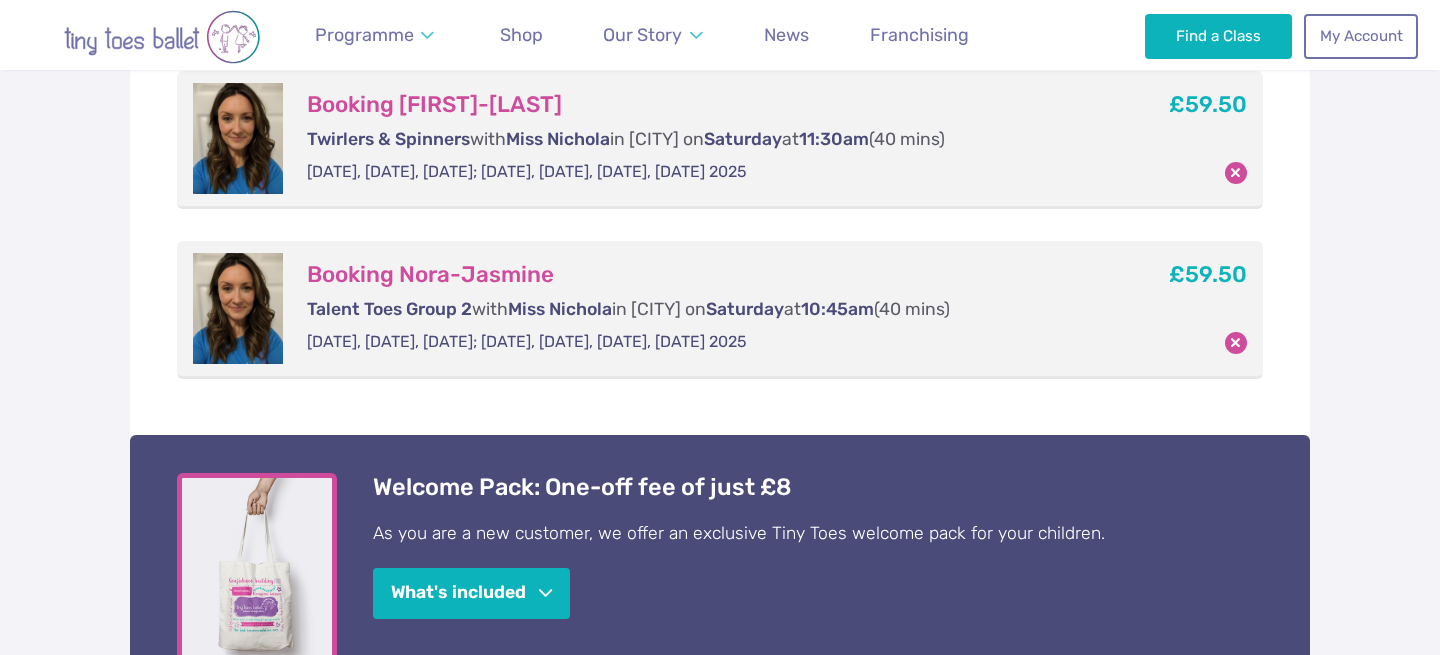 drag, startPoint x: 305, startPoint y: 342, endPoint x: 784, endPoint y: 345, distance: 479.0094 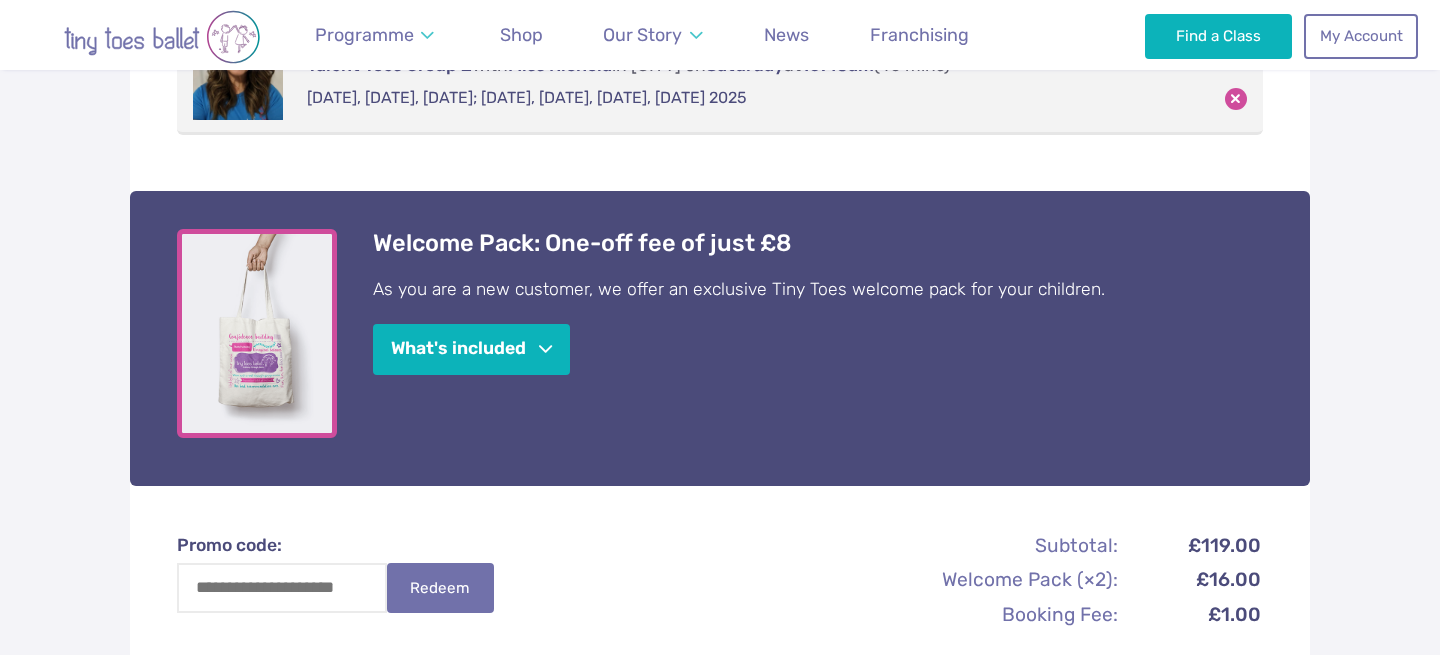 scroll, scrollTop: 671, scrollLeft: 0, axis: vertical 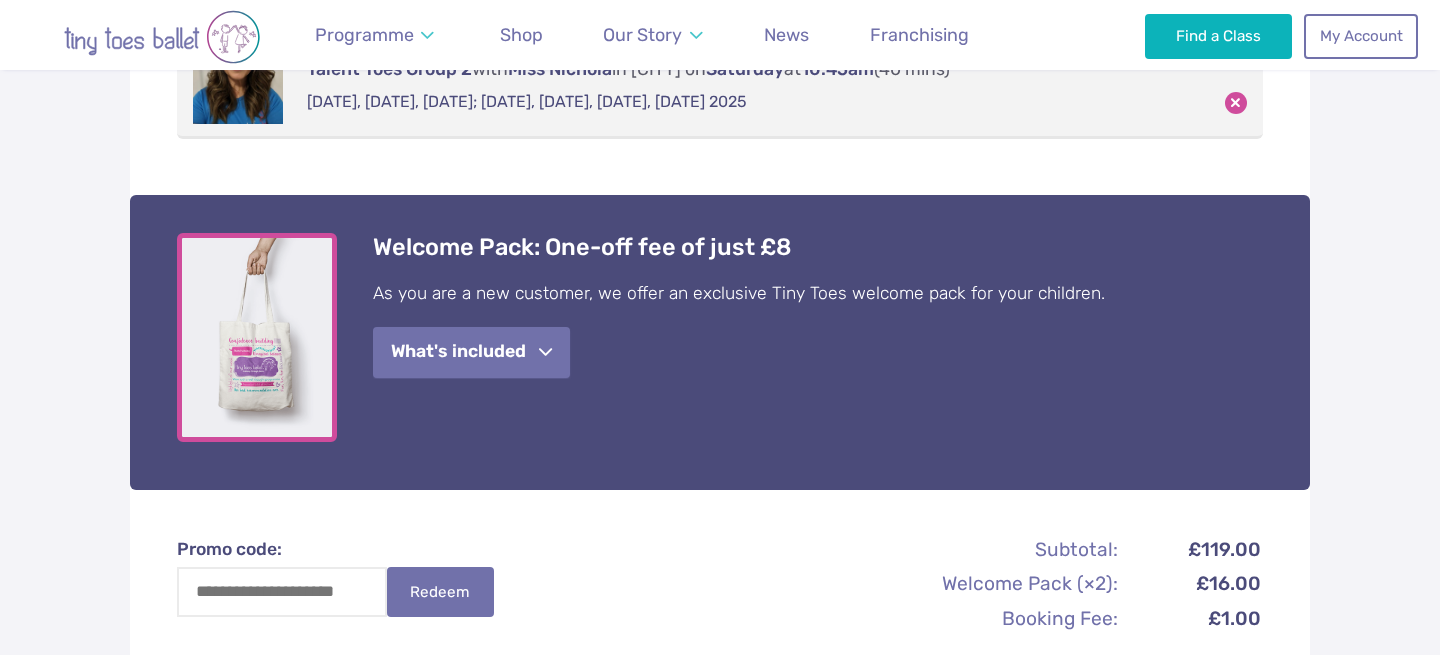 click on "What's included" at bounding box center (471, 352) 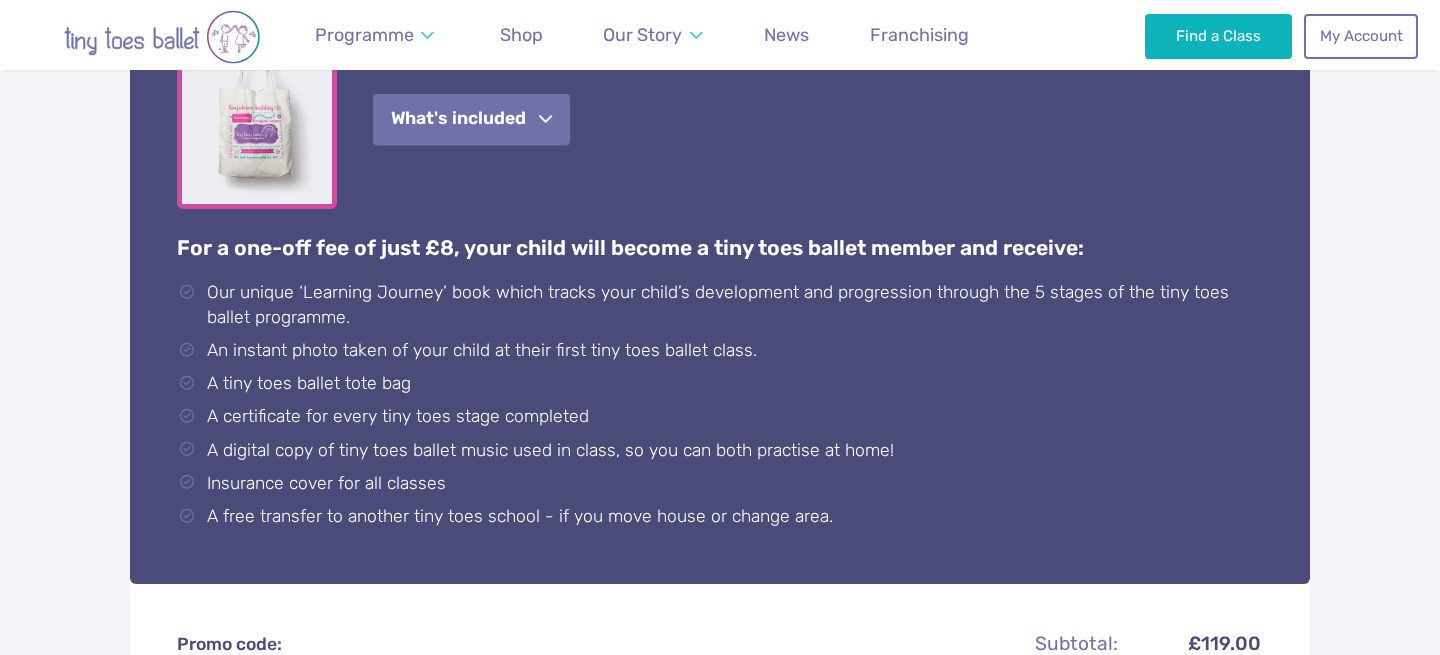 scroll, scrollTop: 913, scrollLeft: 0, axis: vertical 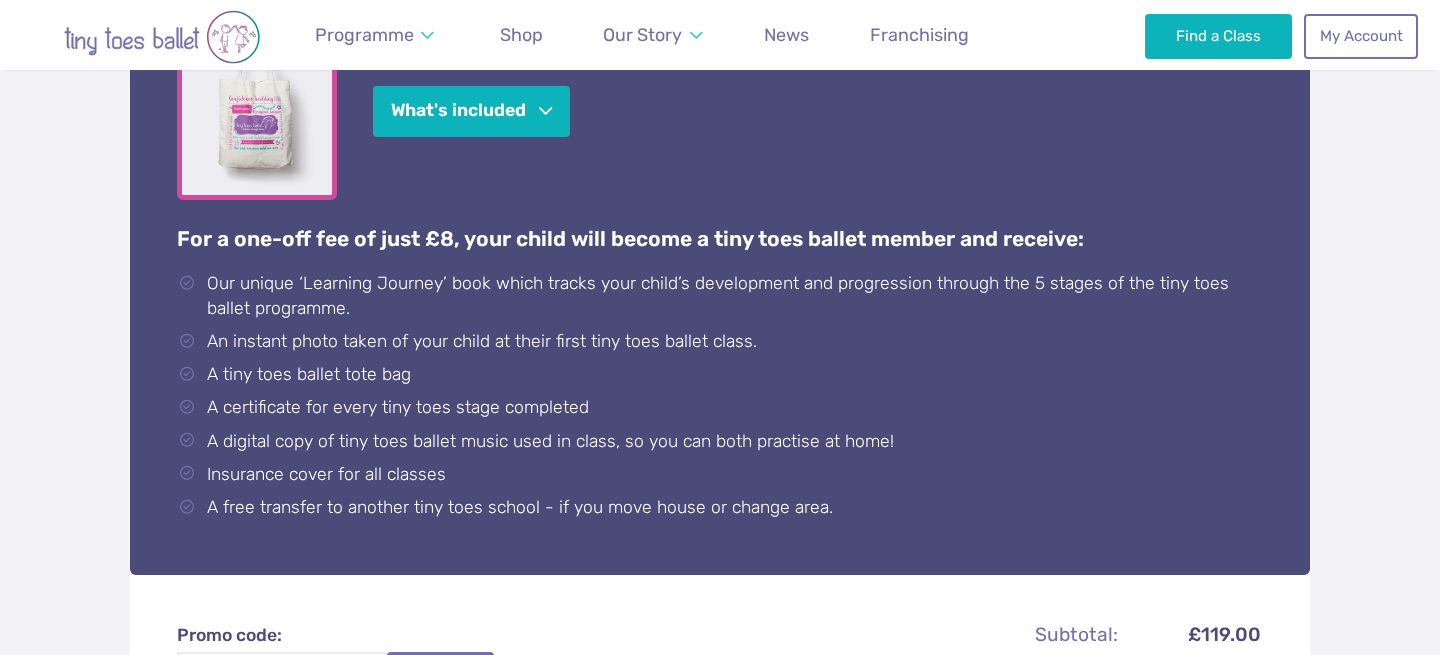 click on "Welcome Pack: One-off fee of just £8
As you are a new customer, we offer an exclusive Tiny Toes welcome pack for your children.
What's included
For a one-off fee of just £8, your child will become a tiny toes ballet member and receive:
Our unique ‘Learning Journey’ book which tracks your child’s development and progression through the 5 stages of the tiny toes ballet programme.
An instant photo taken of your child at their first tiny toes ballet class.
A tiny toes ballet tote bag
A certificate for every tiny toes stage completed
A digital copy of tiny toes ballet music used in class, so you can both practise at home!
Insurance cover for all classes" at bounding box center [720, 259] 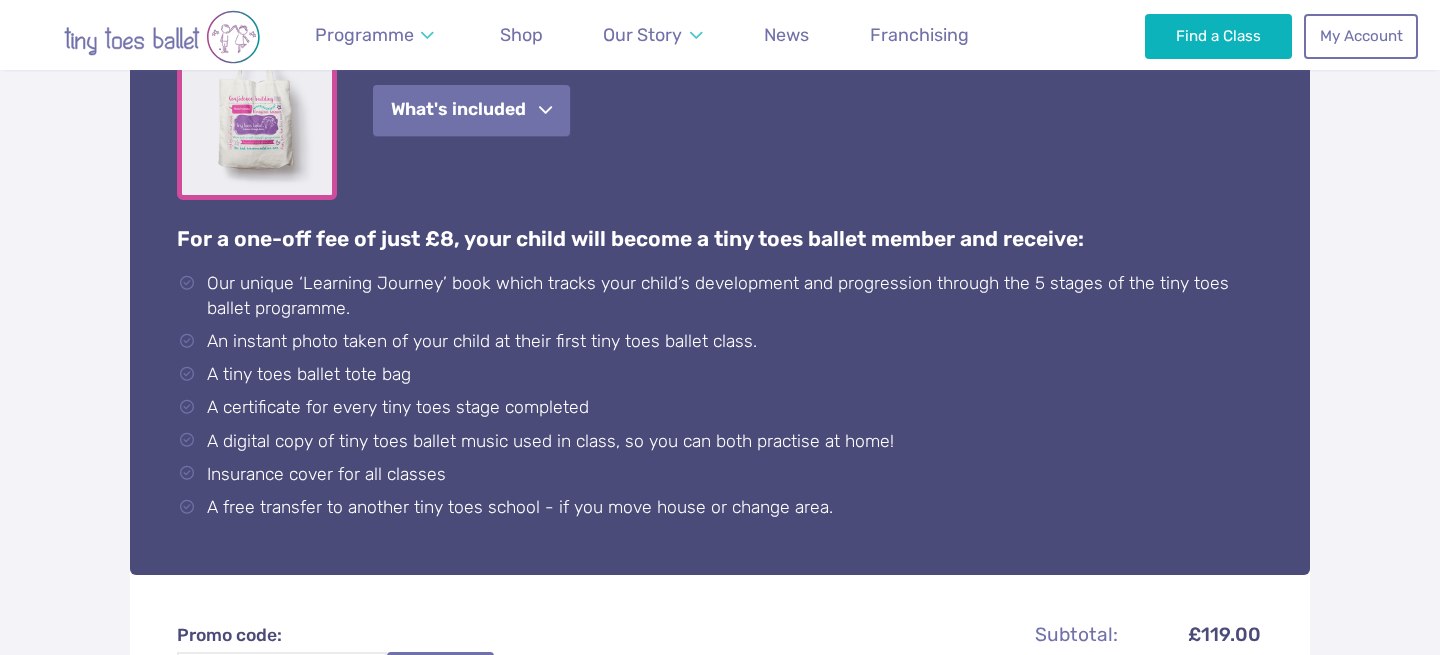 click on "What's included" at bounding box center (471, 110) 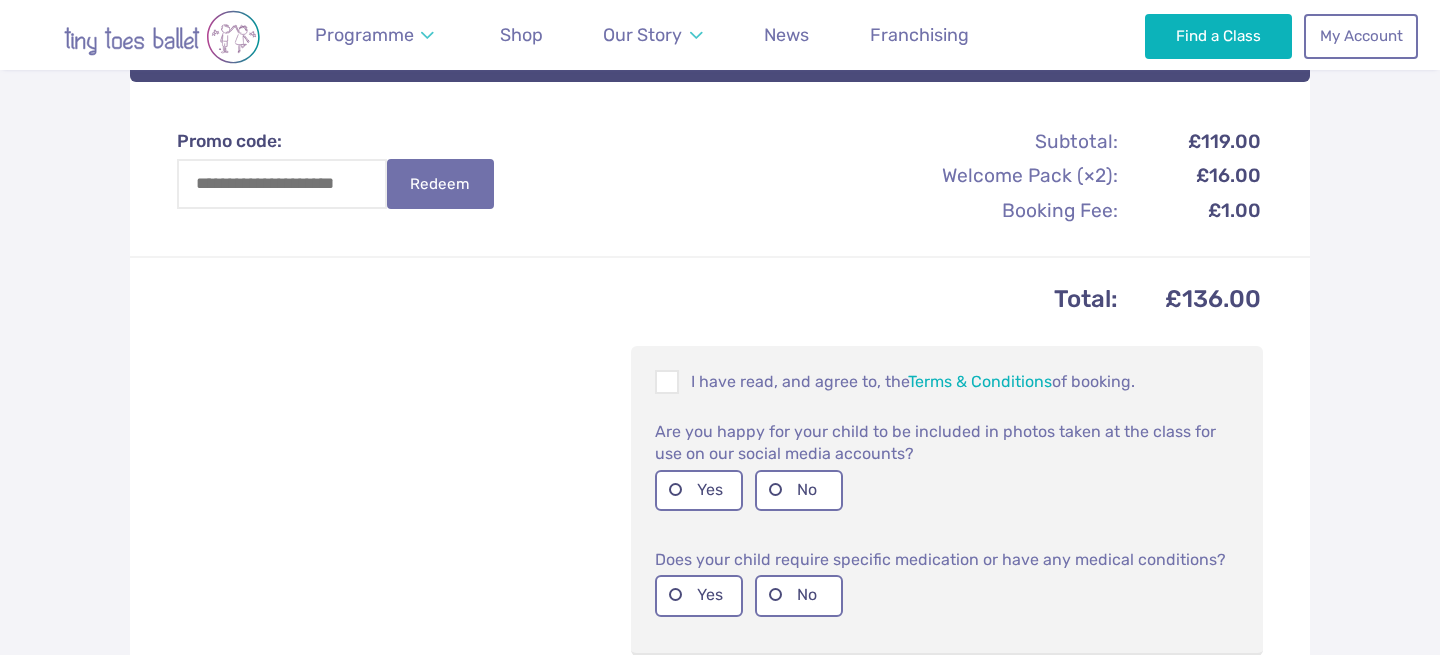 scroll, scrollTop: 1086, scrollLeft: 0, axis: vertical 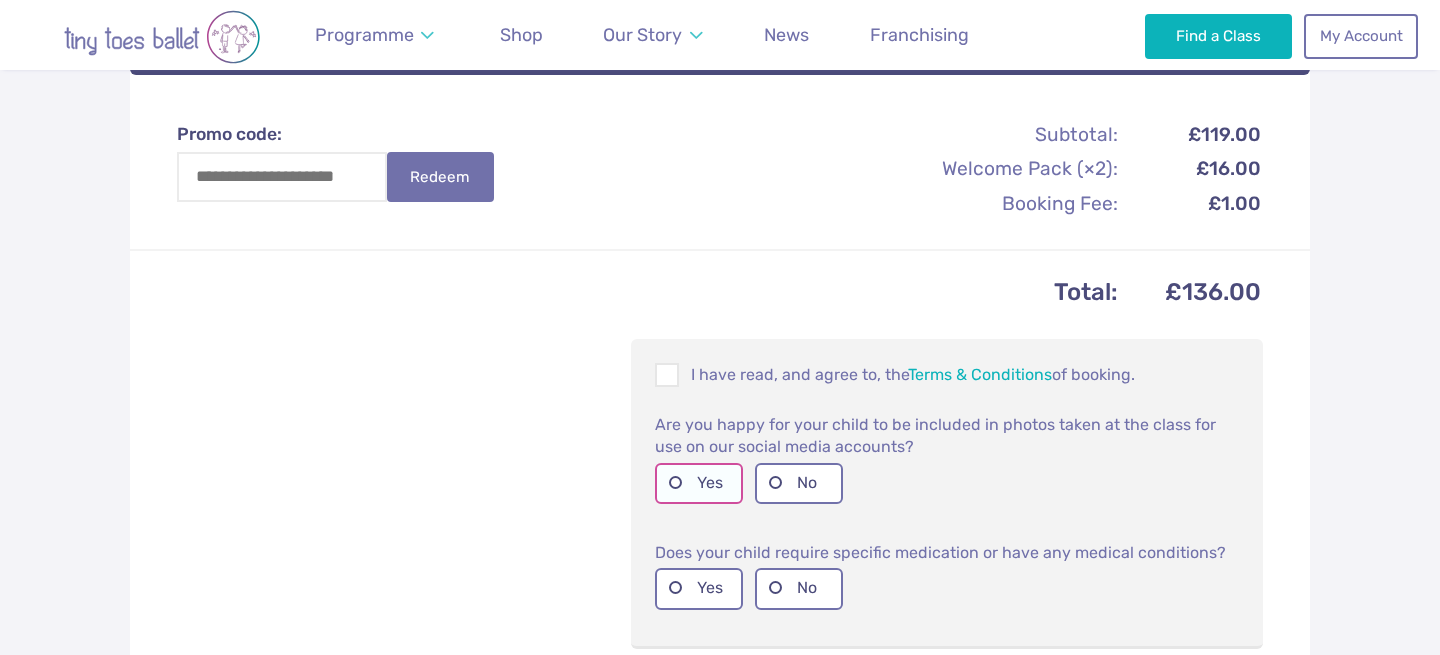 click on "Yes" at bounding box center [699, 483] 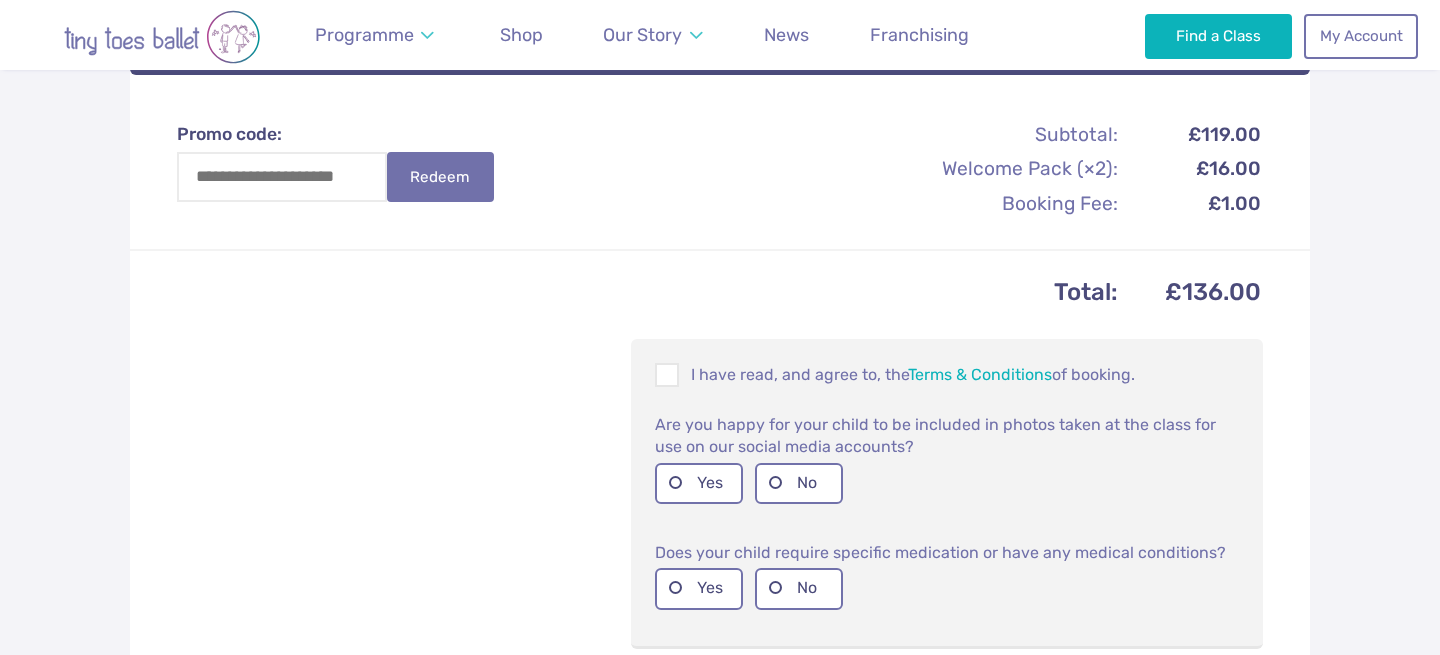 click on "Are you happy for your child to be included in photos taken at the class for use on our social media accounts?
Yes
No" at bounding box center (947, 464) 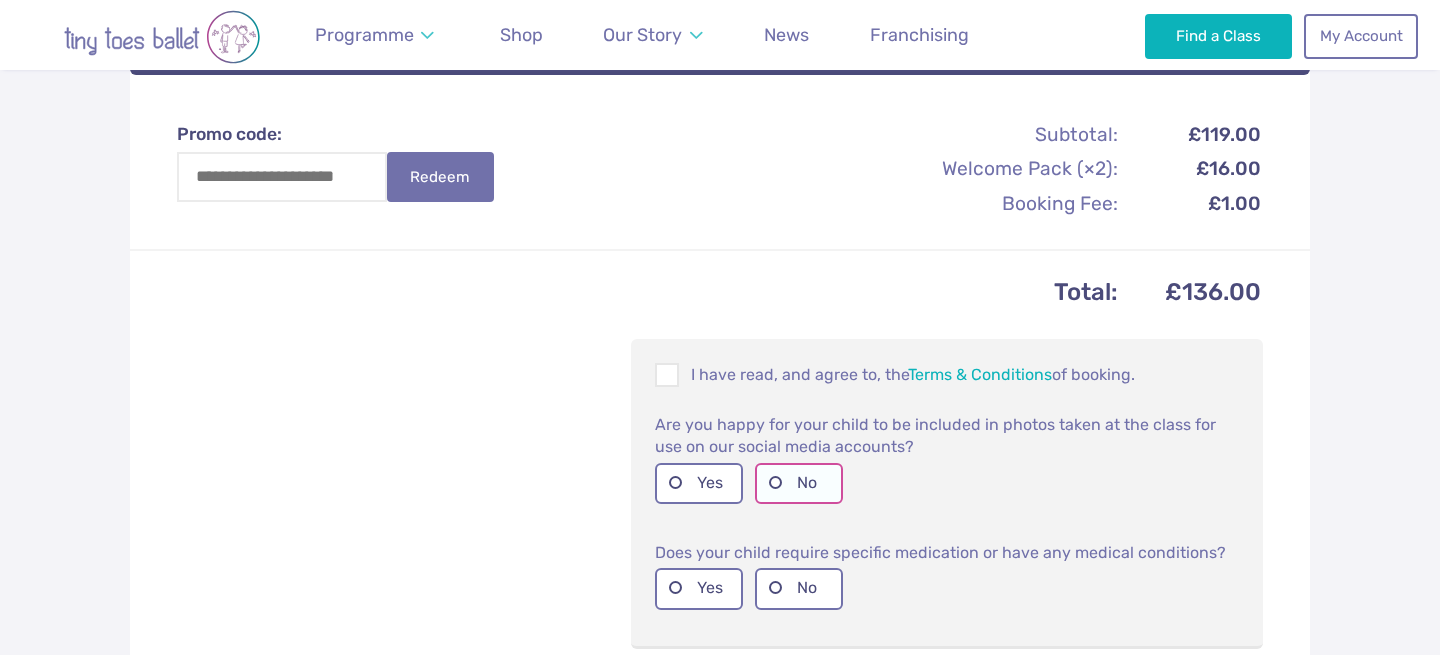 click on "No" at bounding box center [799, 483] 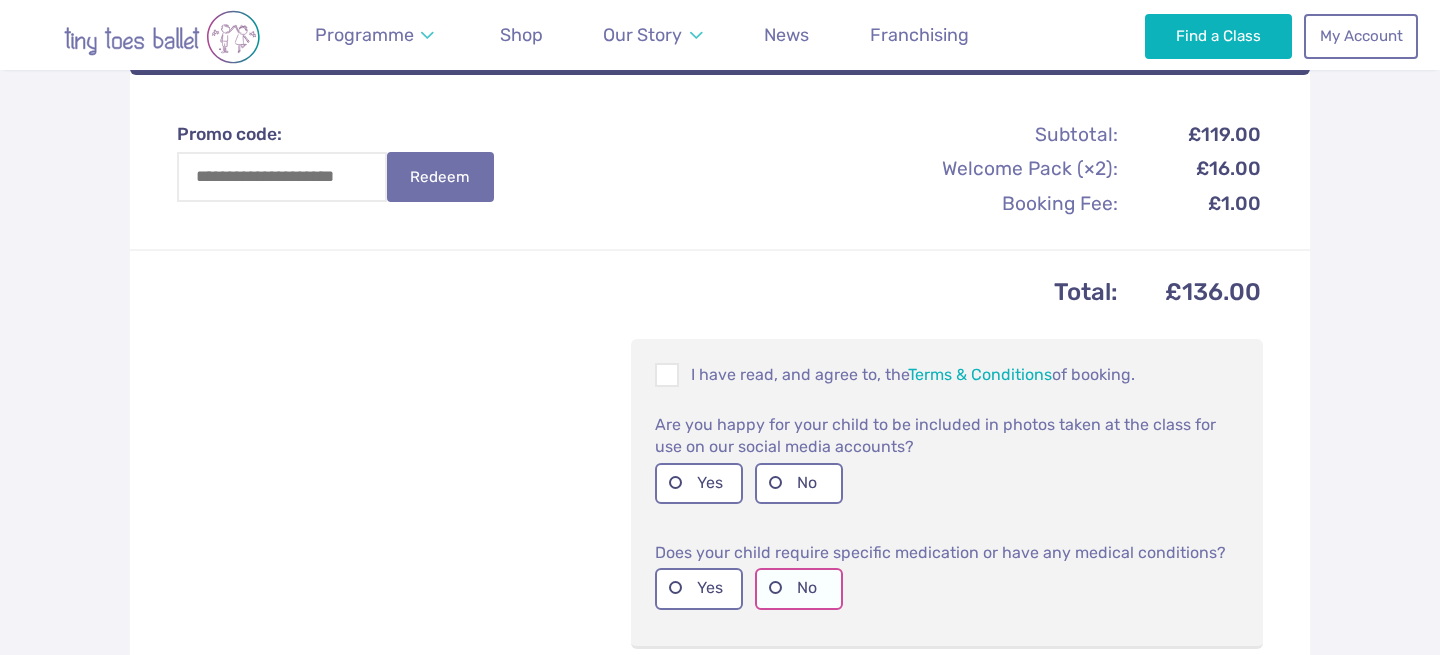 click on "No" at bounding box center [799, 588] 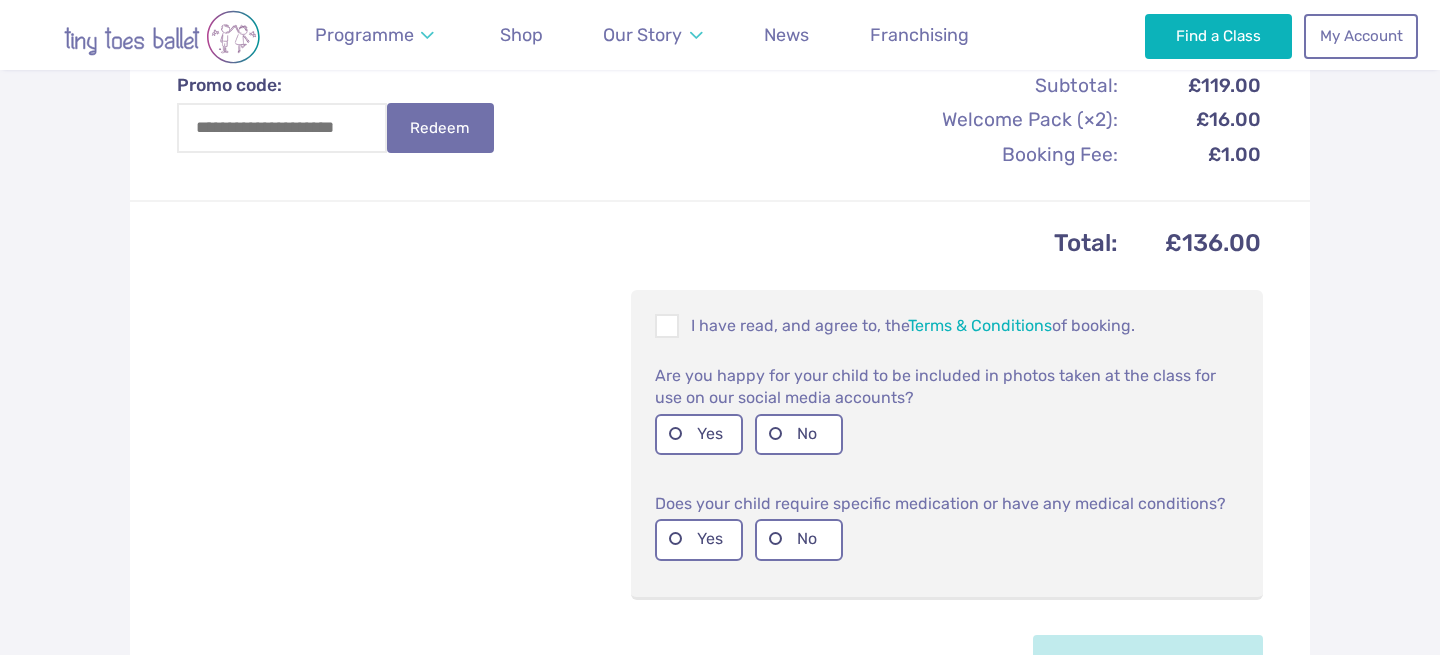 scroll, scrollTop: 1164, scrollLeft: 0, axis: vertical 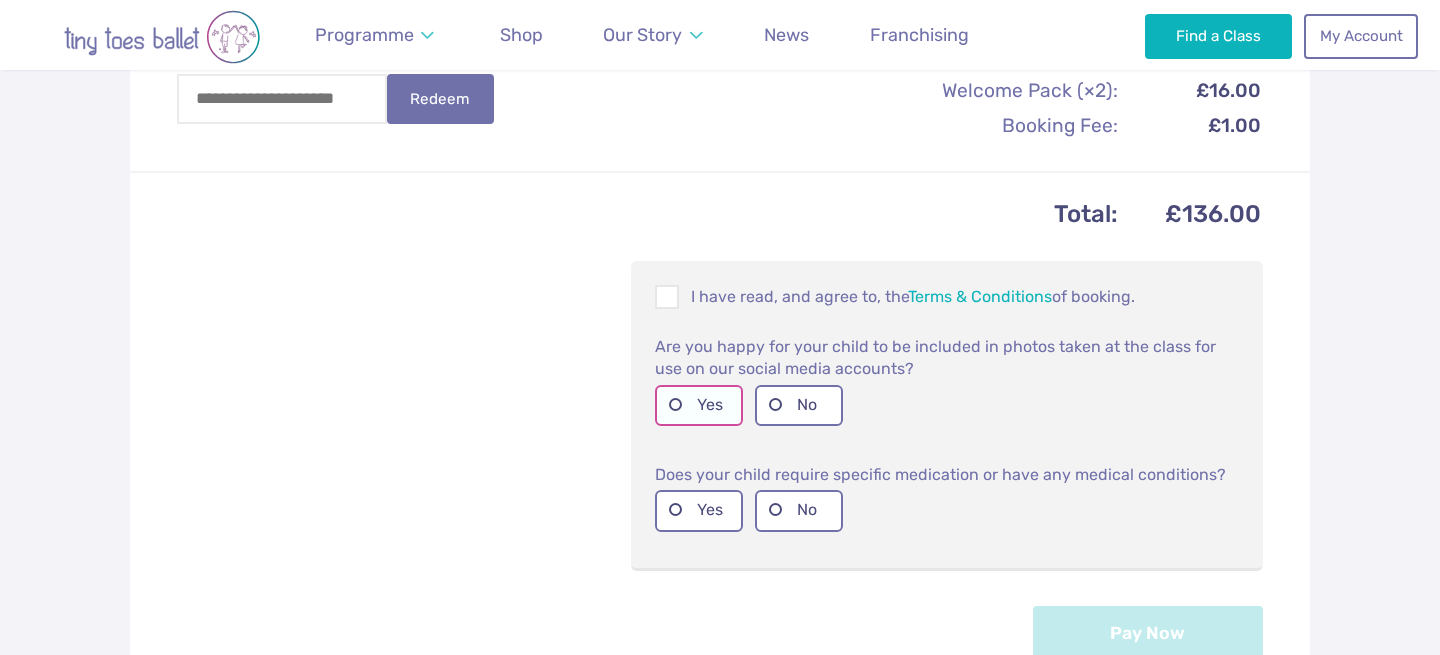 click on "Yes" at bounding box center [699, 405] 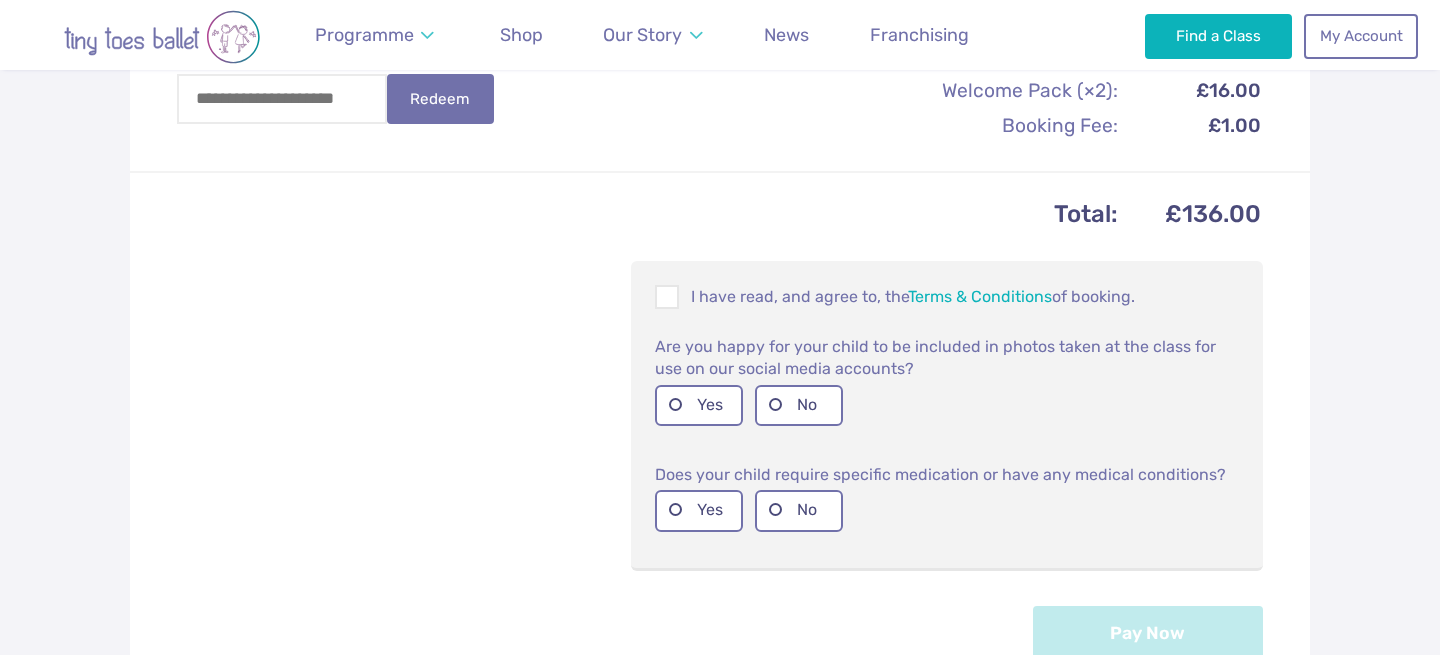 scroll, scrollTop: 524, scrollLeft: 0, axis: vertical 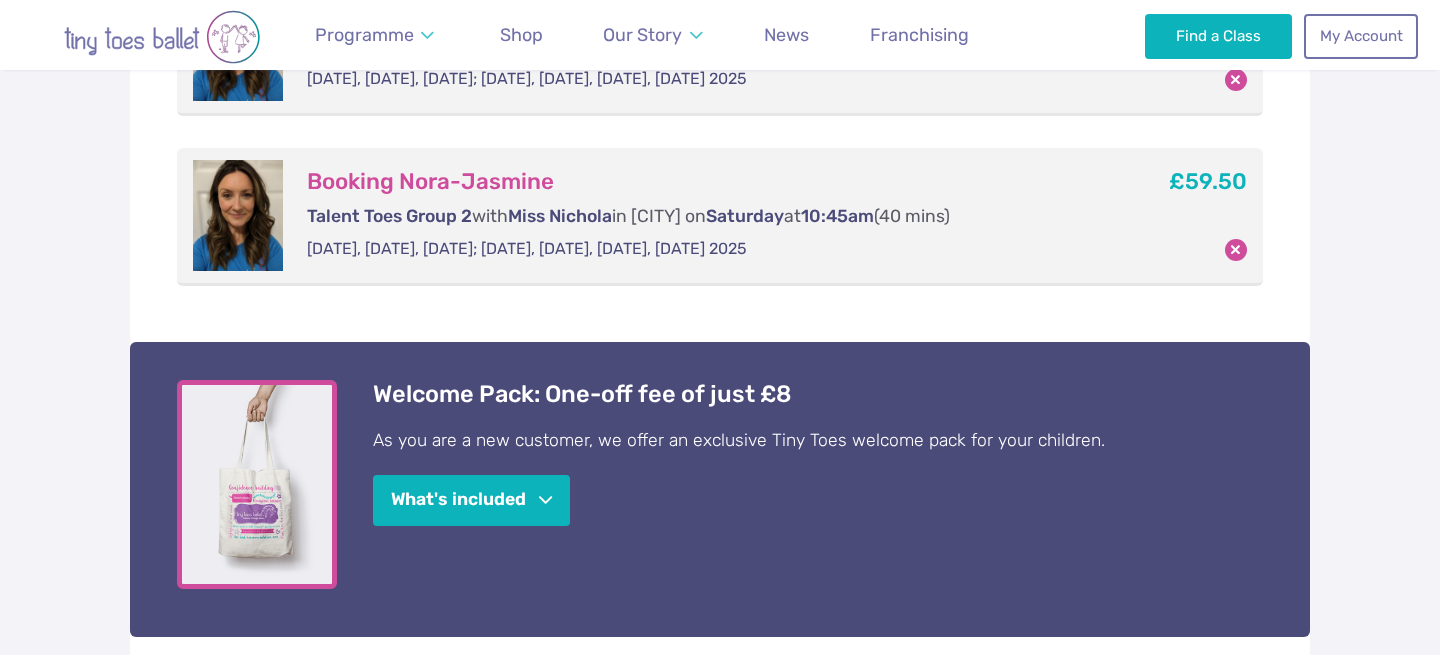 click at bounding box center [238, 45] 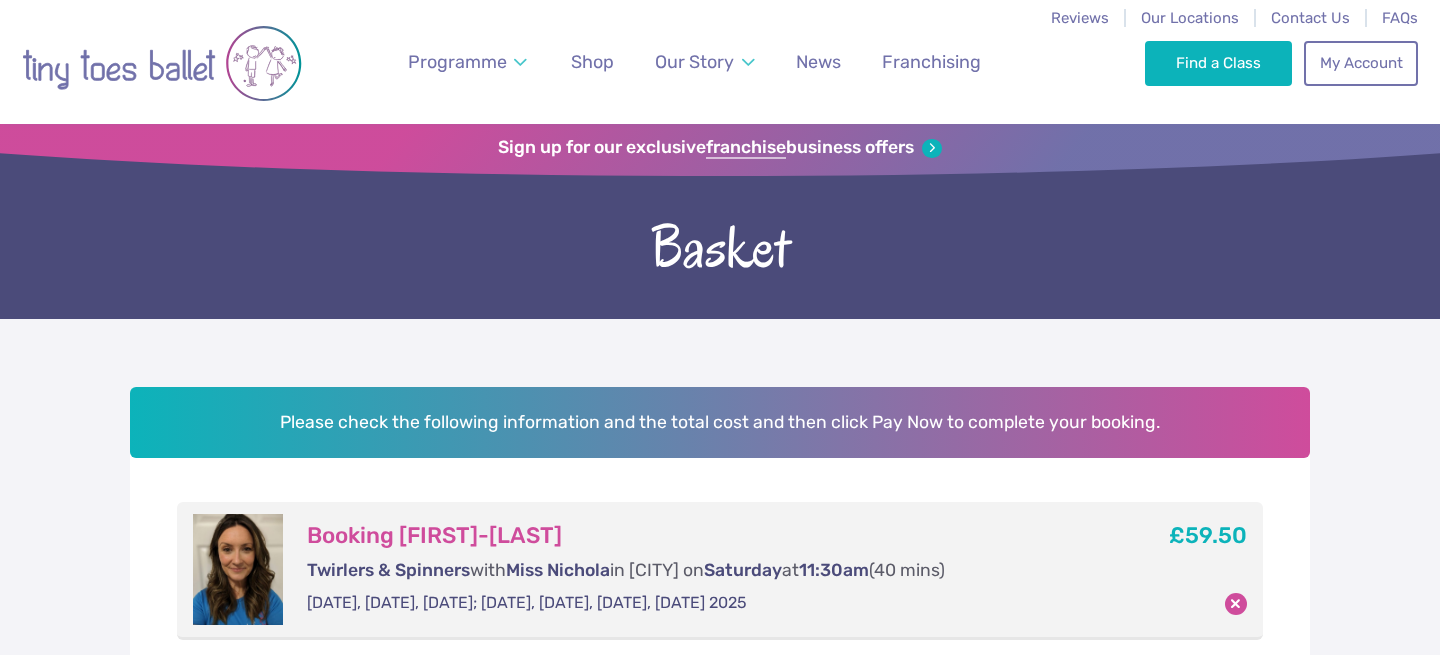 scroll, scrollTop: 1, scrollLeft: 0, axis: vertical 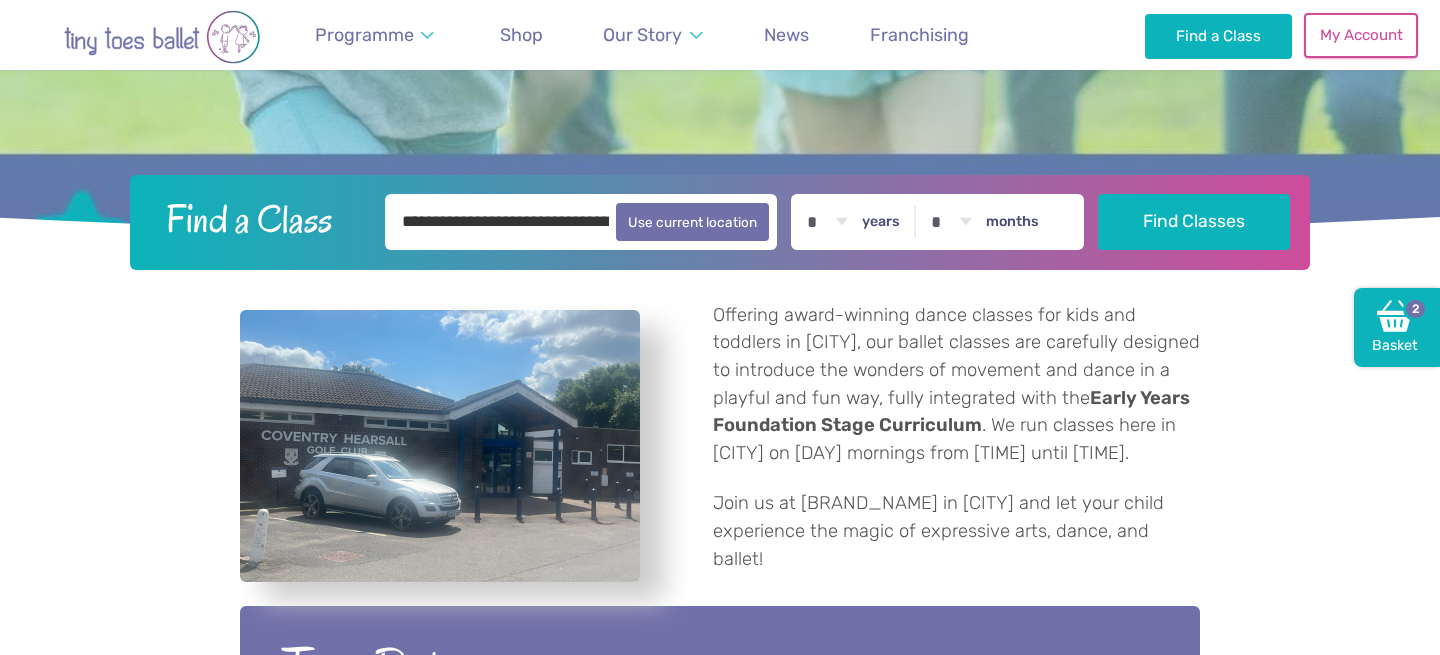 click on "My Account" at bounding box center [1361, 35] 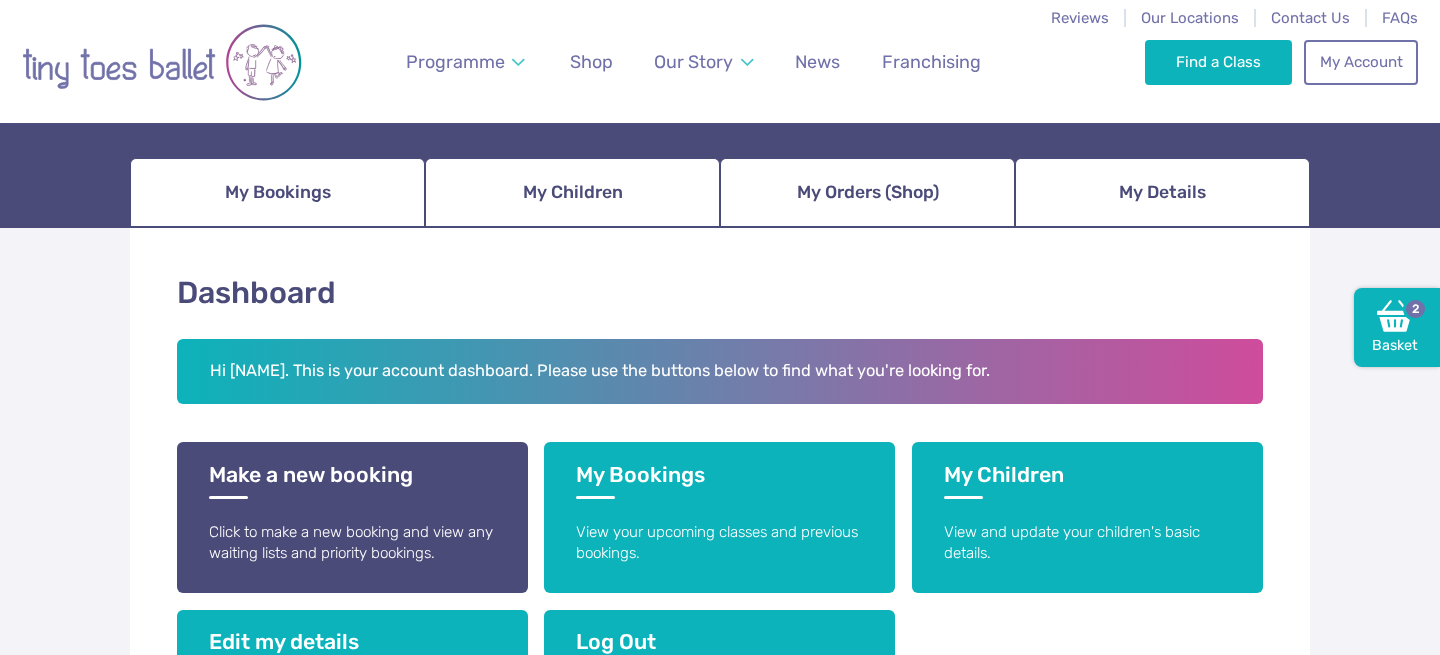 scroll, scrollTop: 153, scrollLeft: 0, axis: vertical 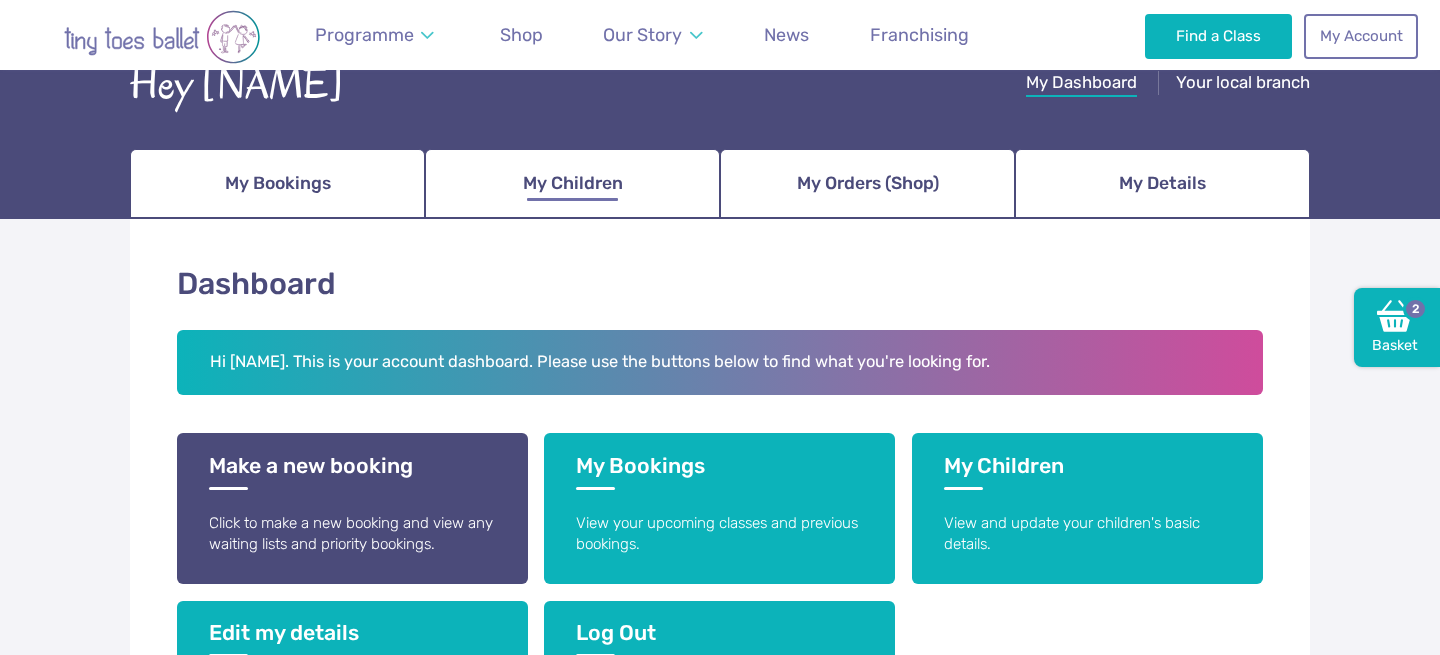 click on "My Children" at bounding box center [573, 183] 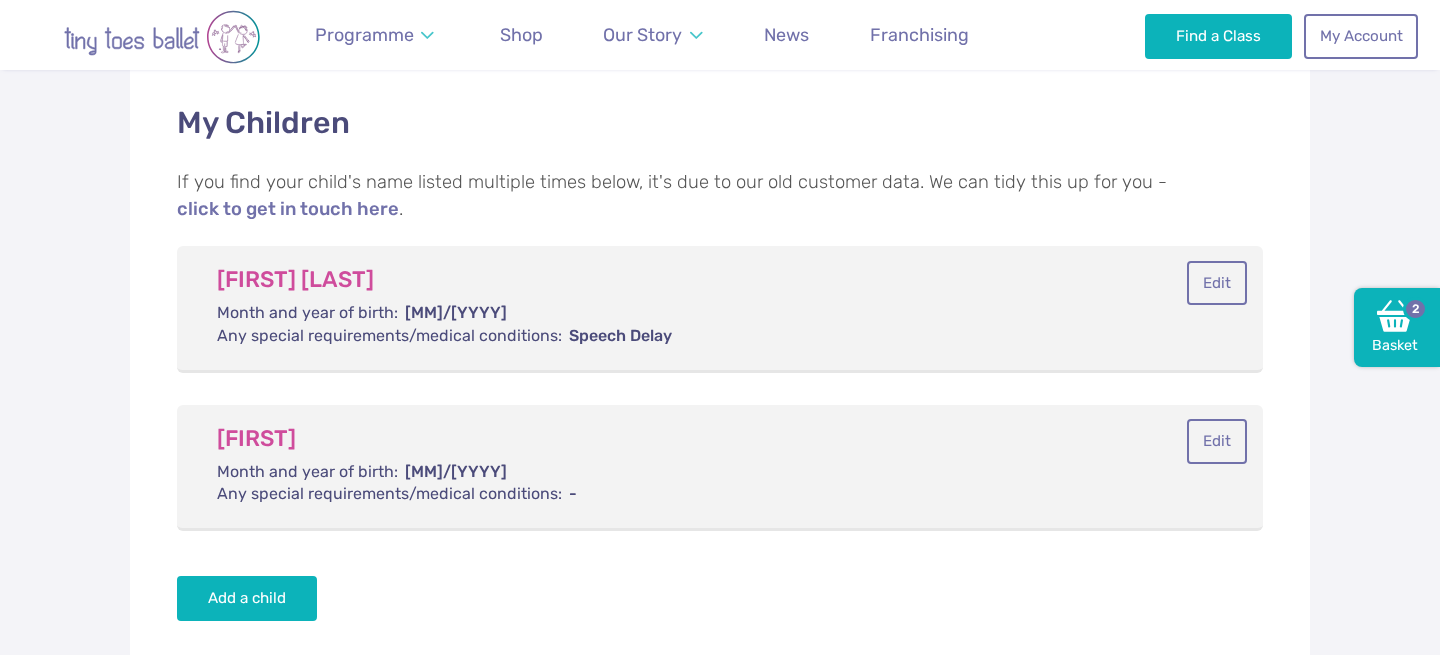 scroll, scrollTop: 319, scrollLeft: 0, axis: vertical 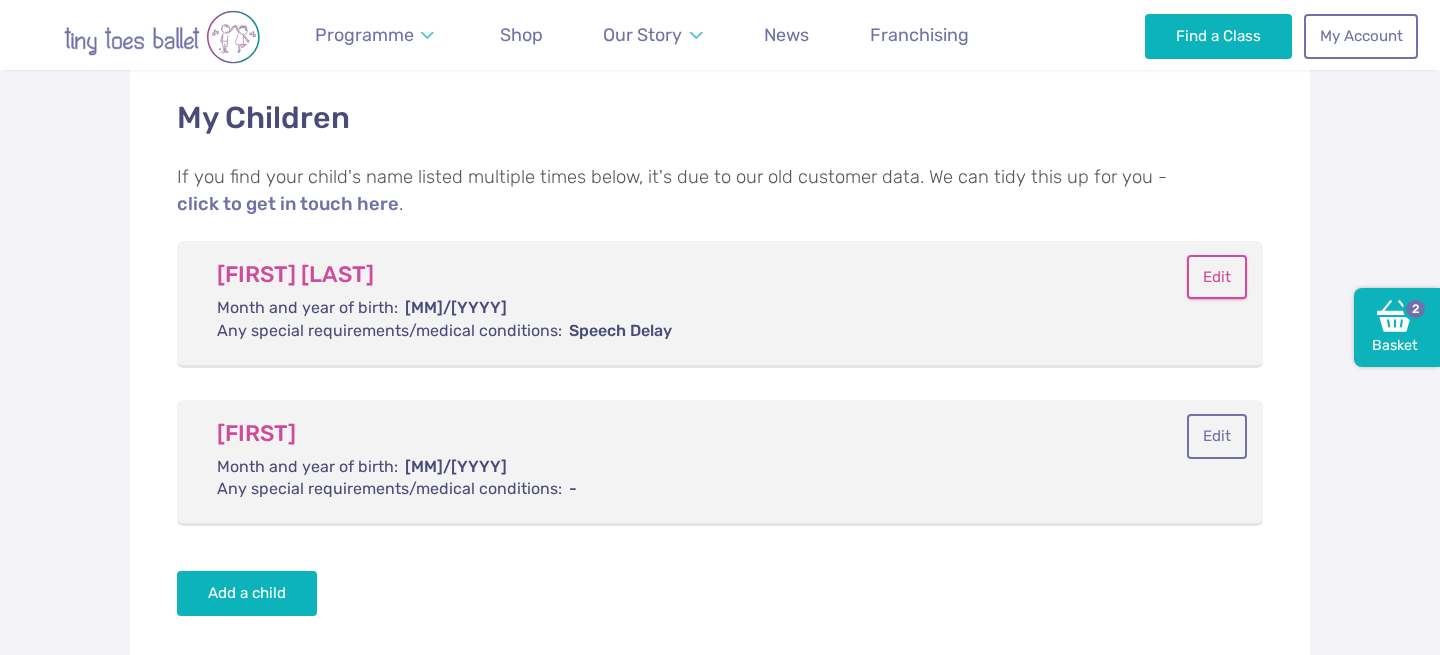 click on "Edit" at bounding box center (1216, 277) 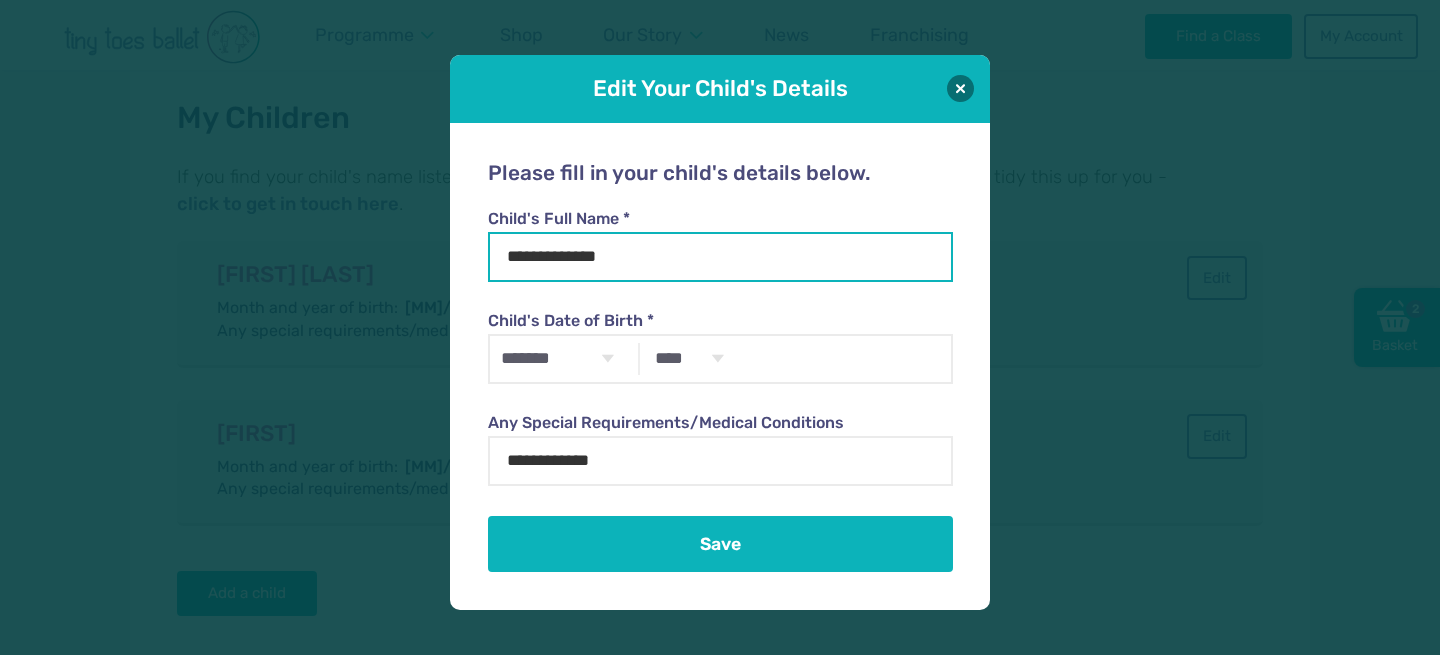 drag, startPoint x: 578, startPoint y: 265, endPoint x: 765, endPoint y: 265, distance: 187 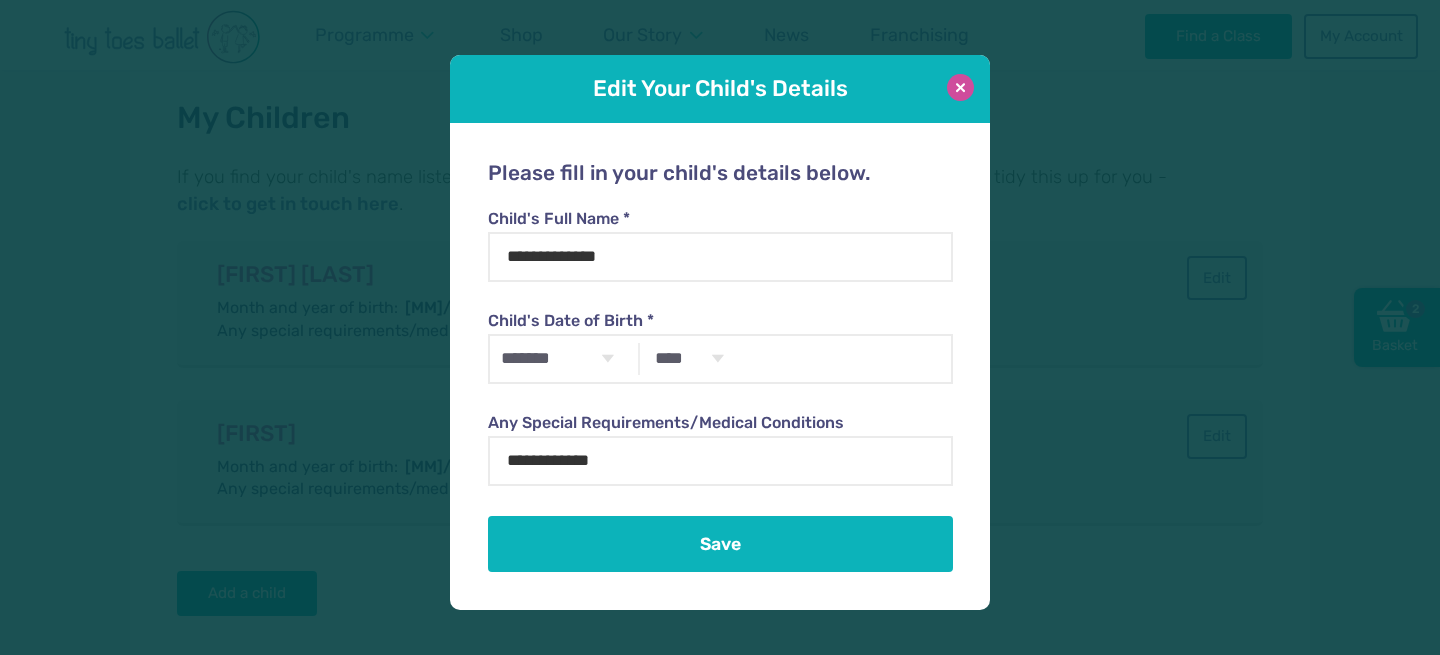 click at bounding box center [960, 87] 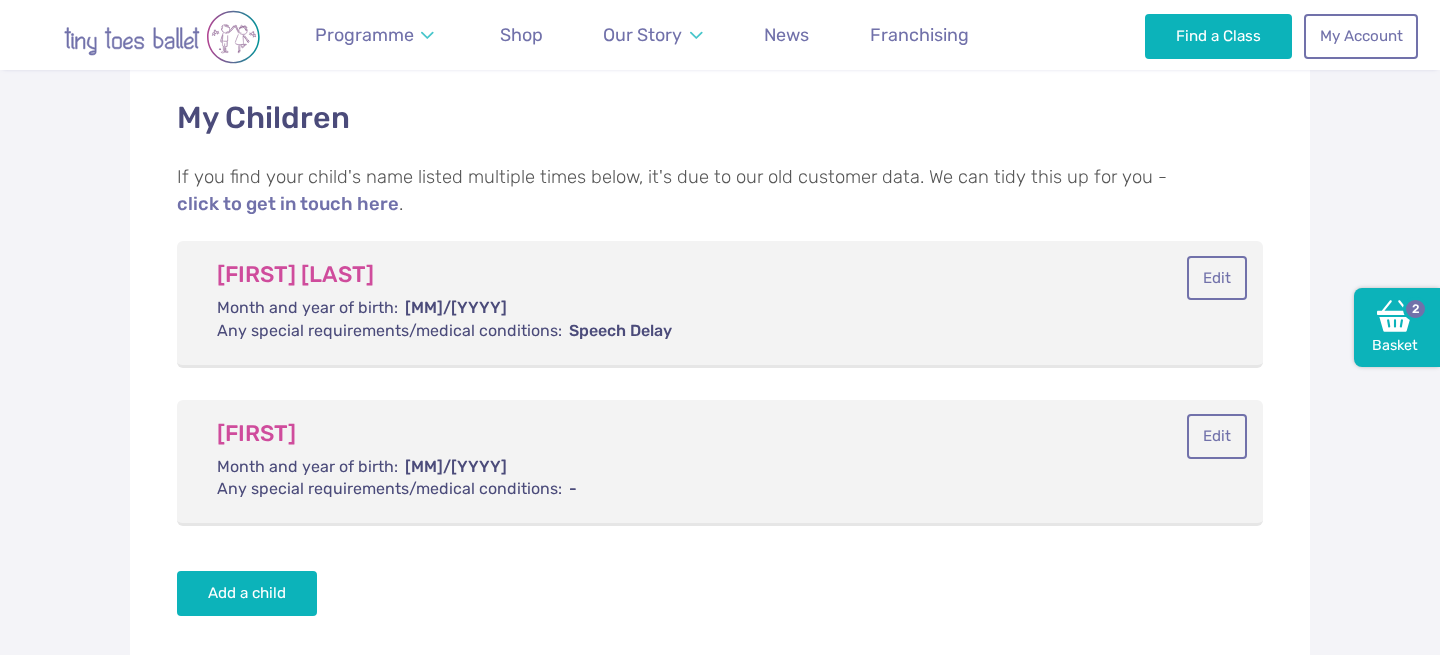 click on "02/2023" at bounding box center (656, 308) 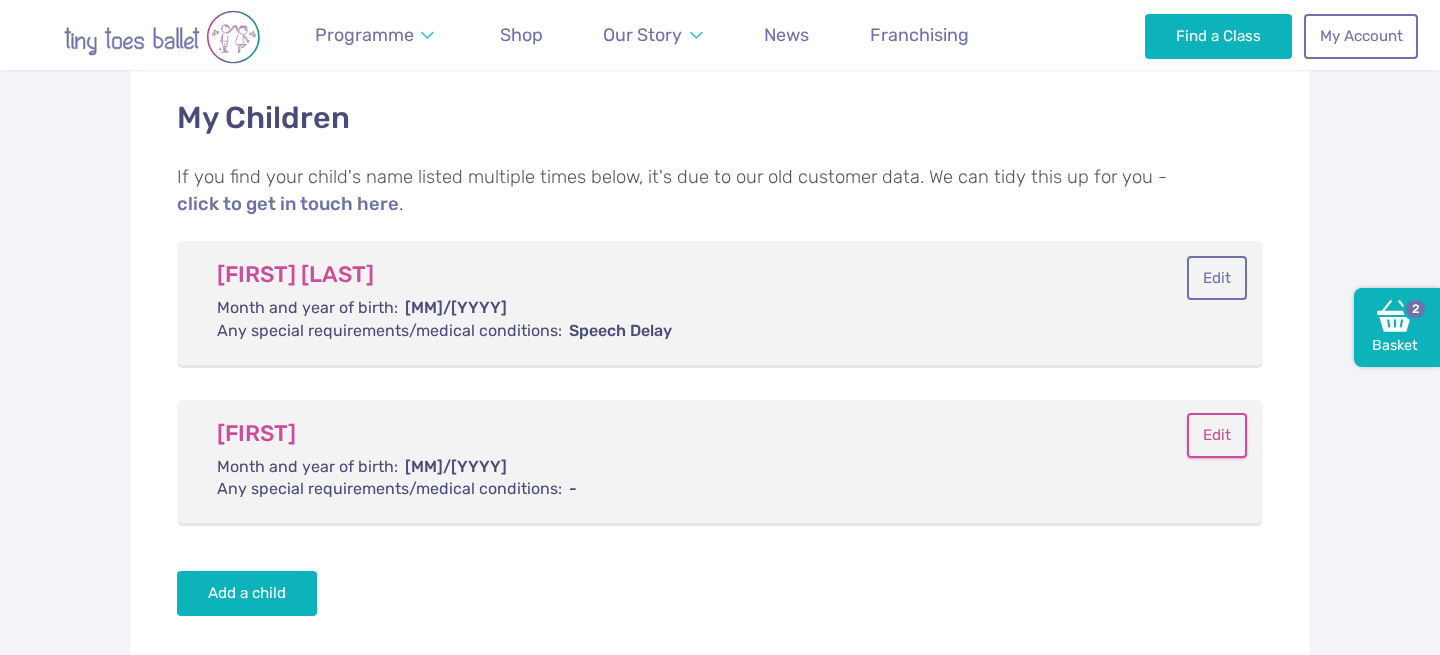 click on "Edit" at bounding box center [1216, 278] 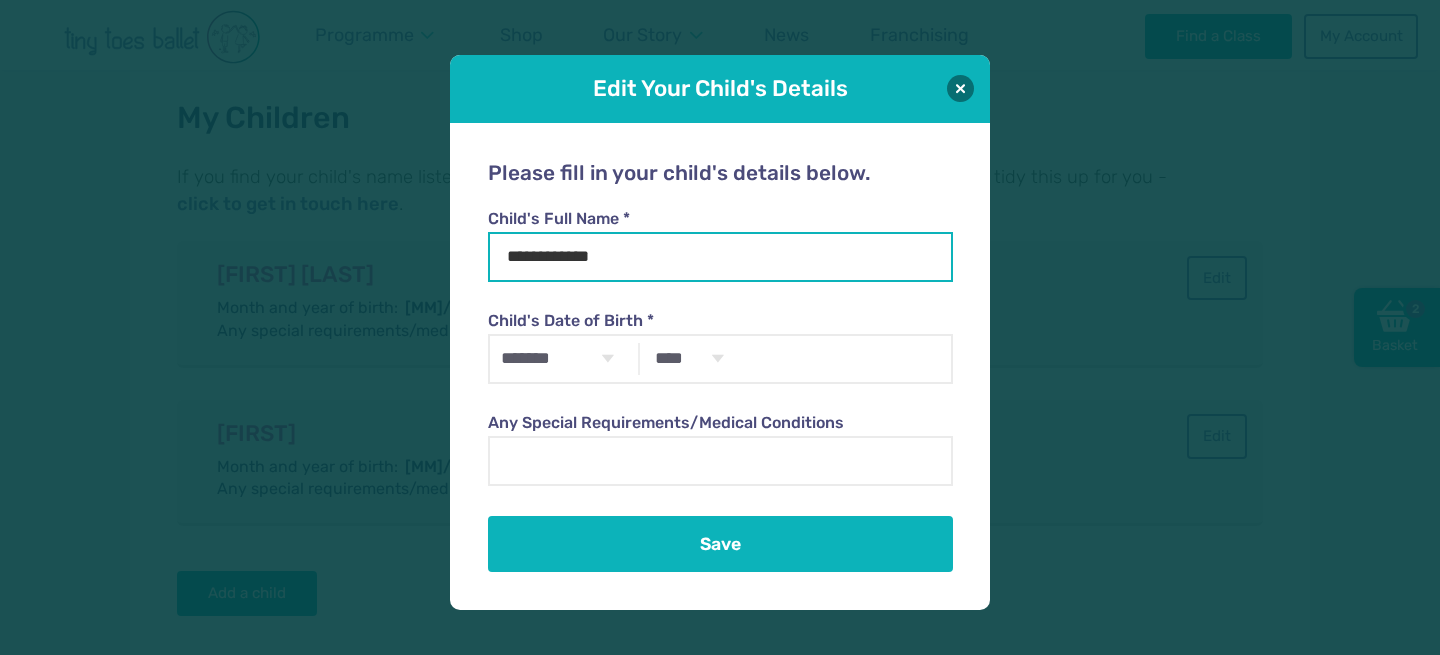 click on "**********" at bounding box center [720, 257] 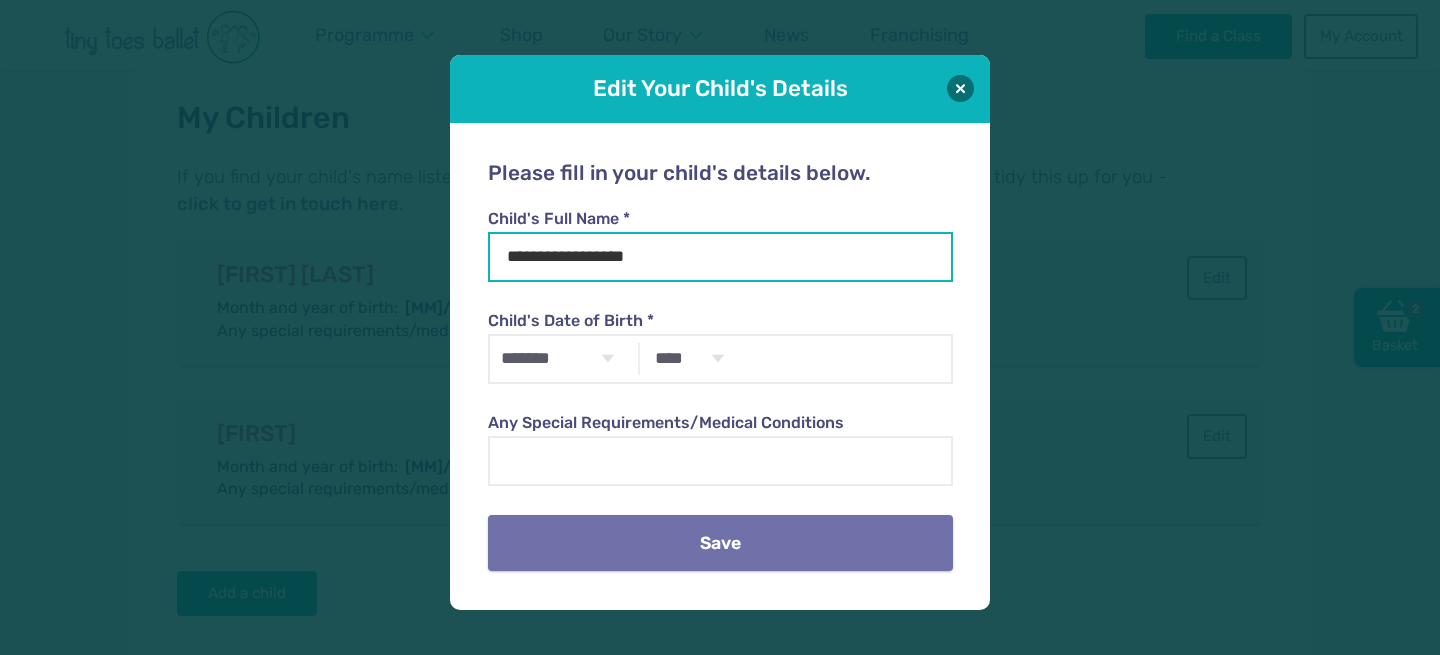 type on "**********" 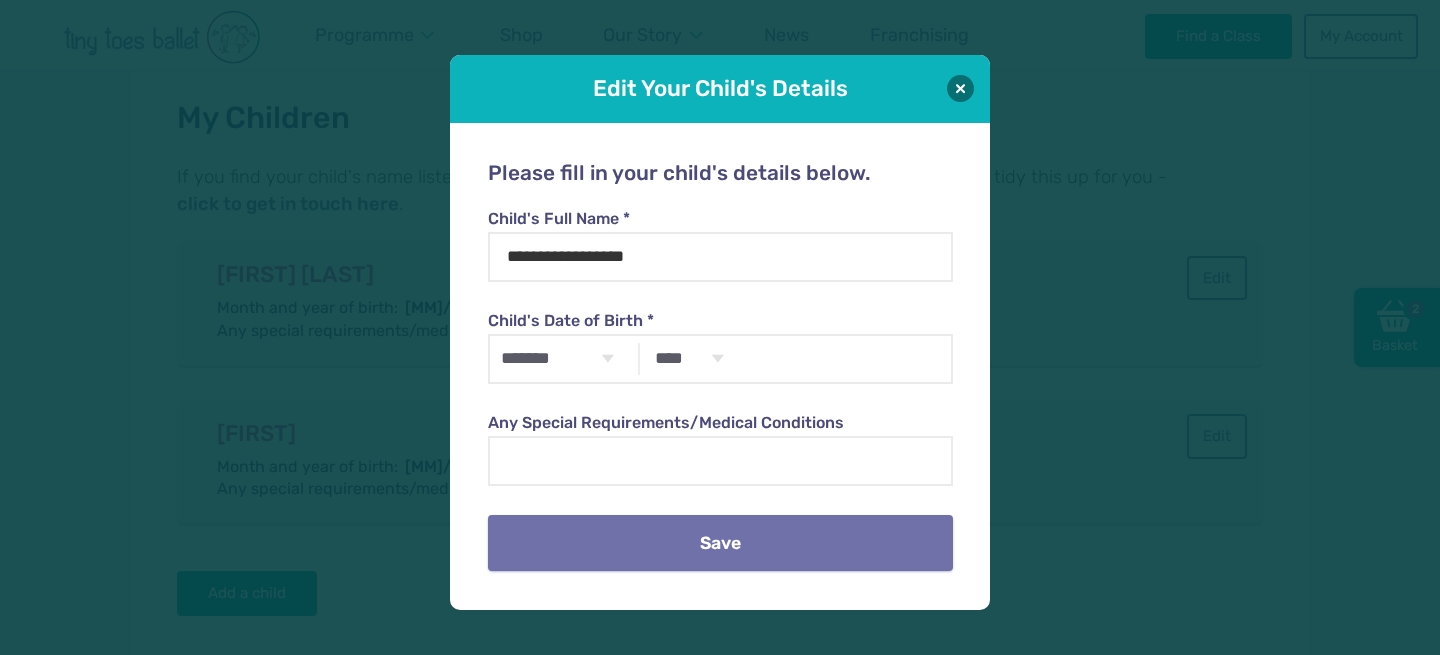 click on "Save" at bounding box center (720, 543) 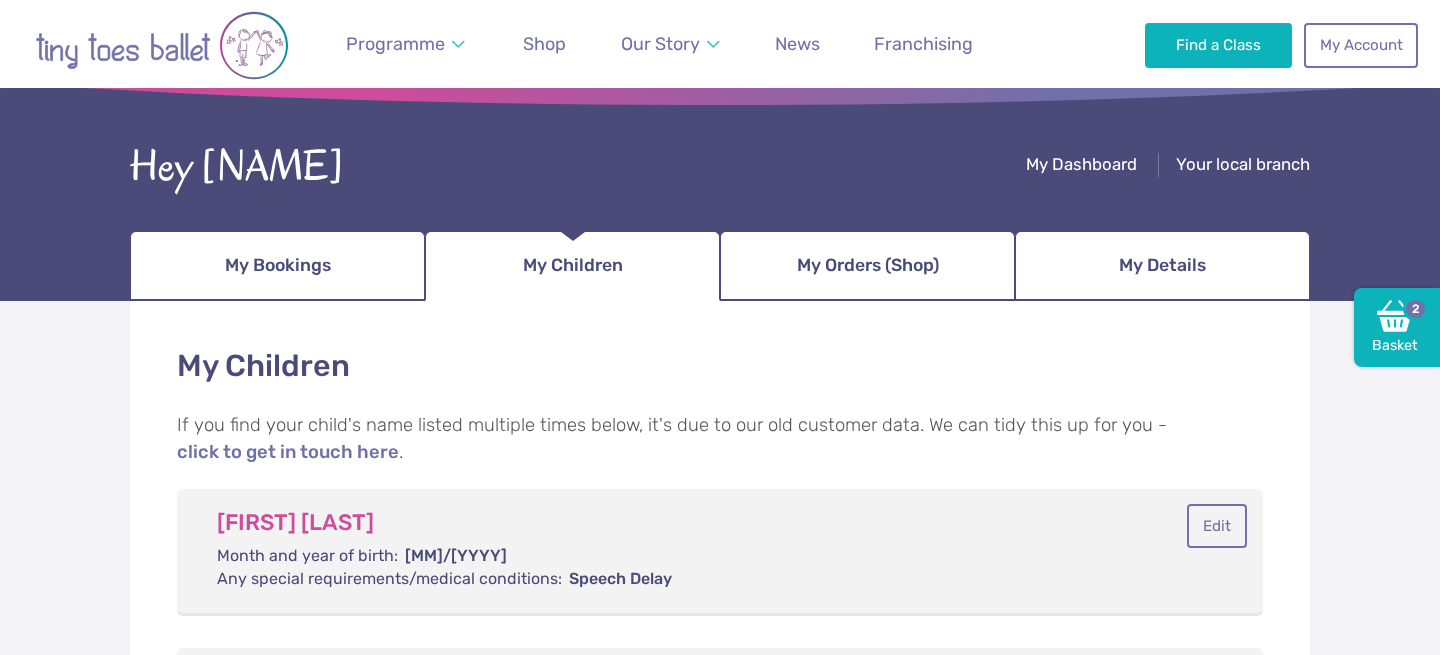 scroll, scrollTop: 72, scrollLeft: 0, axis: vertical 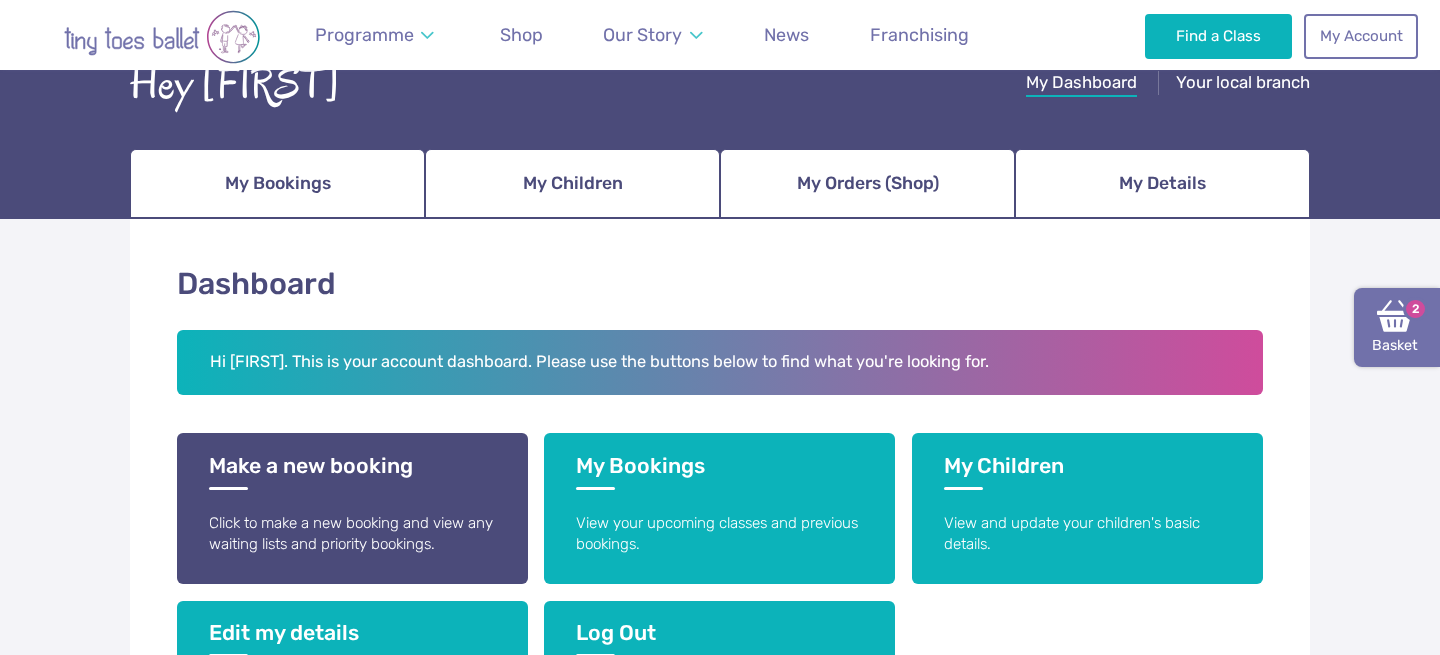 click on "Basket 2" at bounding box center [1397, 328] 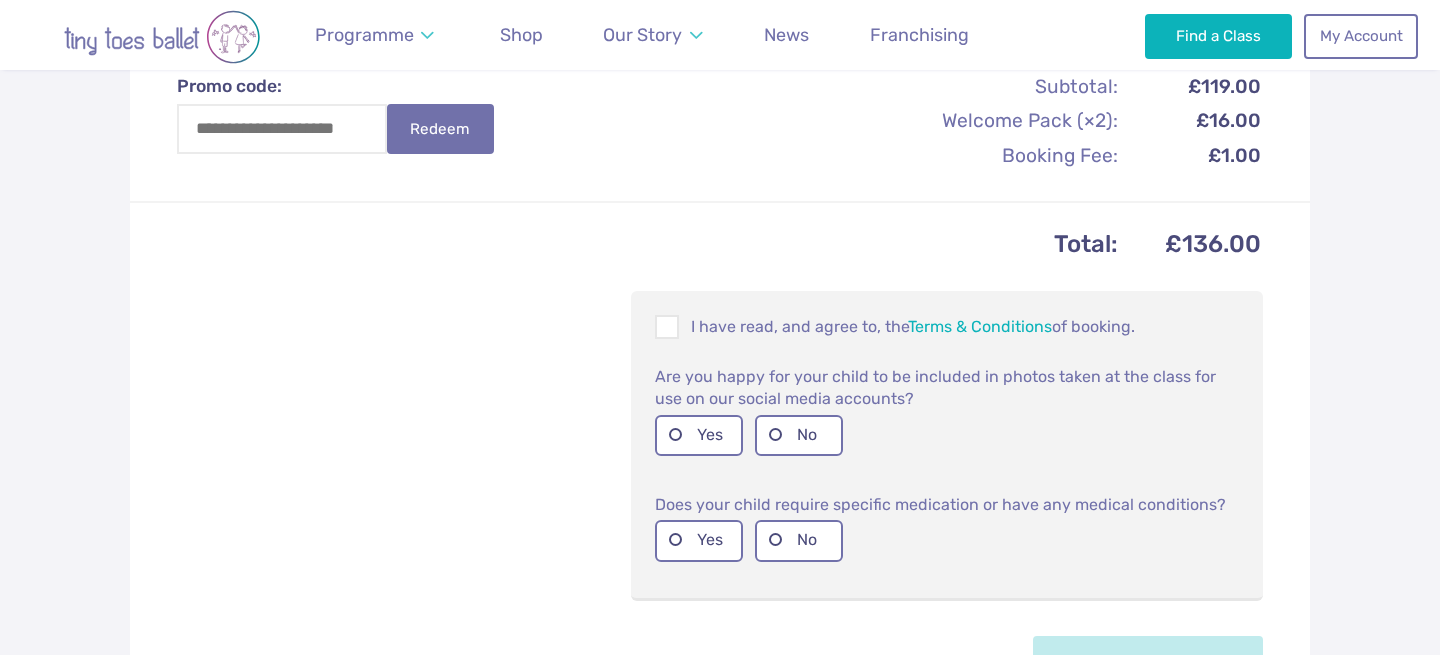 scroll, scrollTop: 1135, scrollLeft: 0, axis: vertical 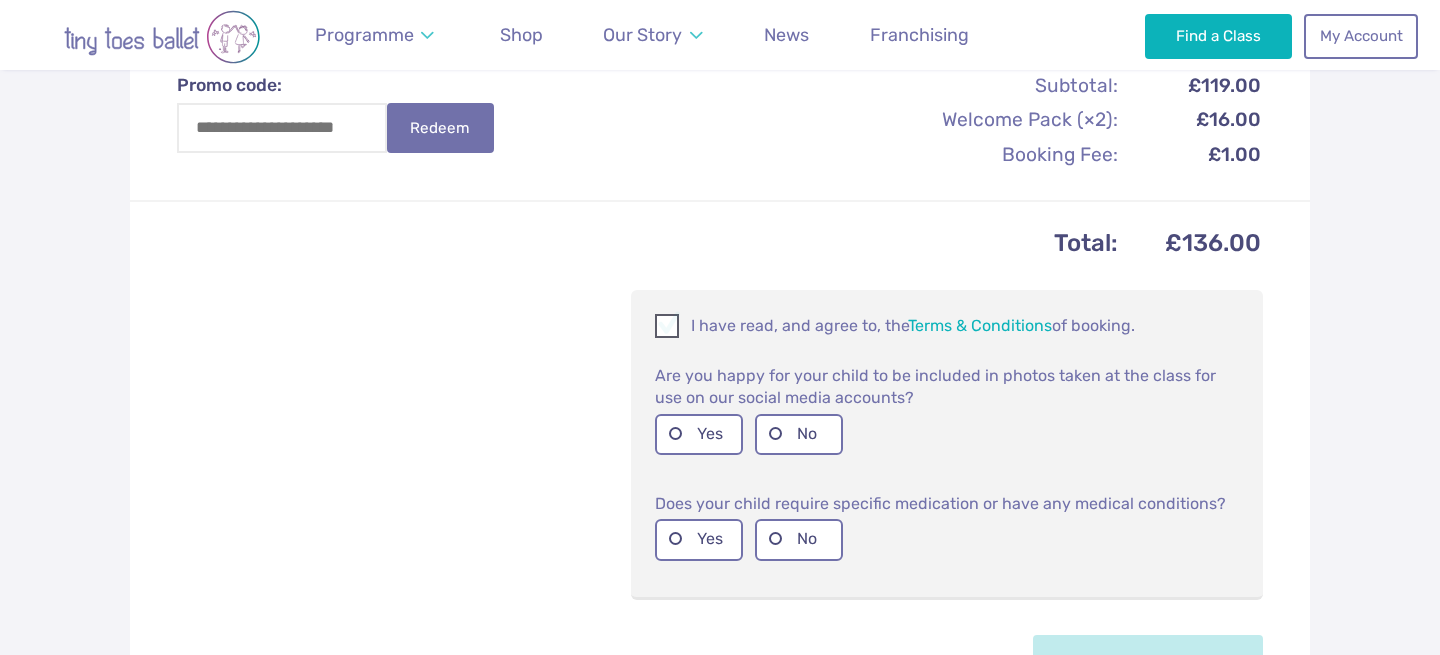 click on "I have read, and agree to, the  Terms & Conditions  of booking." at bounding box center (947, 326) 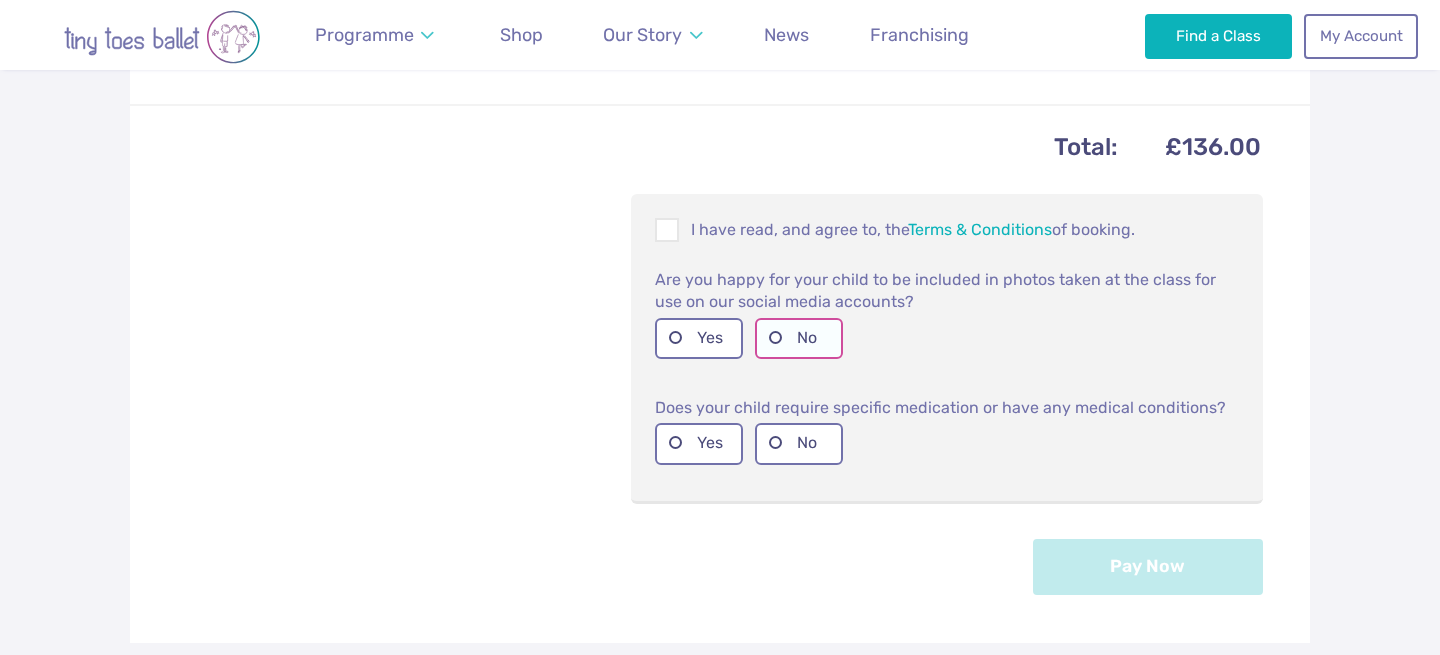 scroll, scrollTop: 1270, scrollLeft: 0, axis: vertical 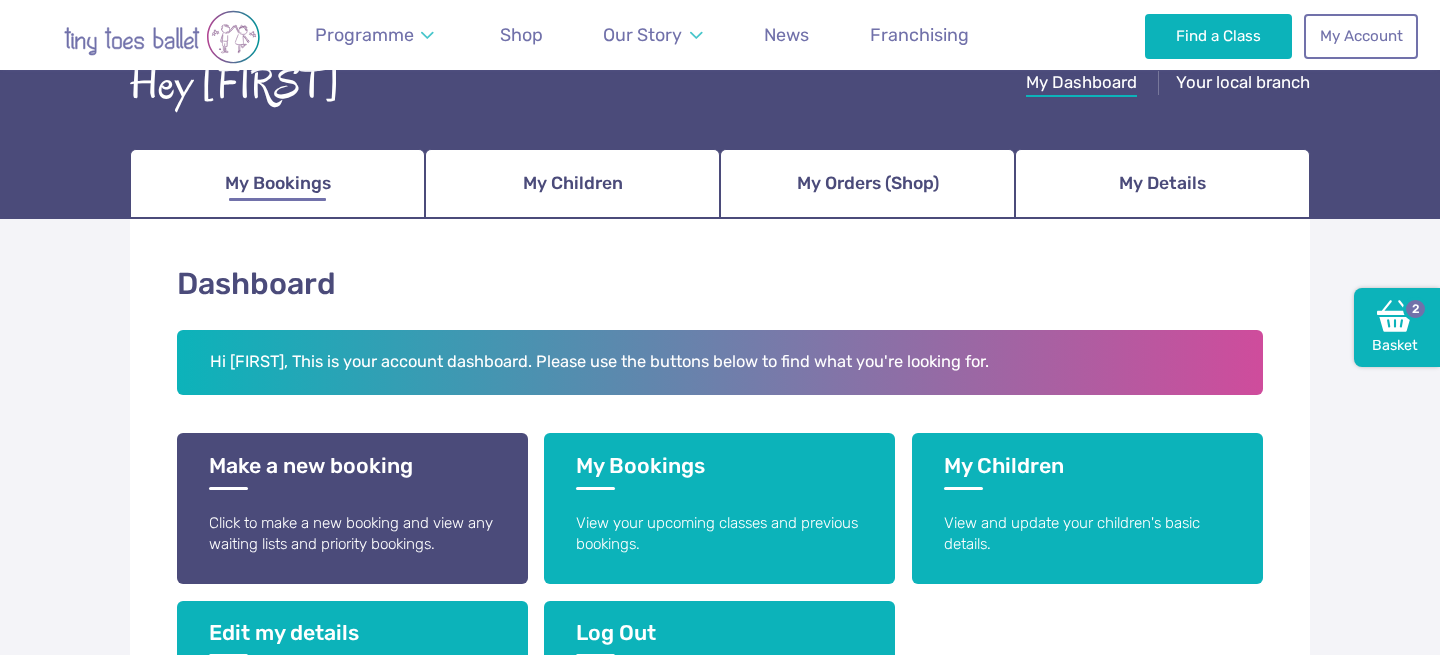 click on "My Bookings" at bounding box center (277, 184) 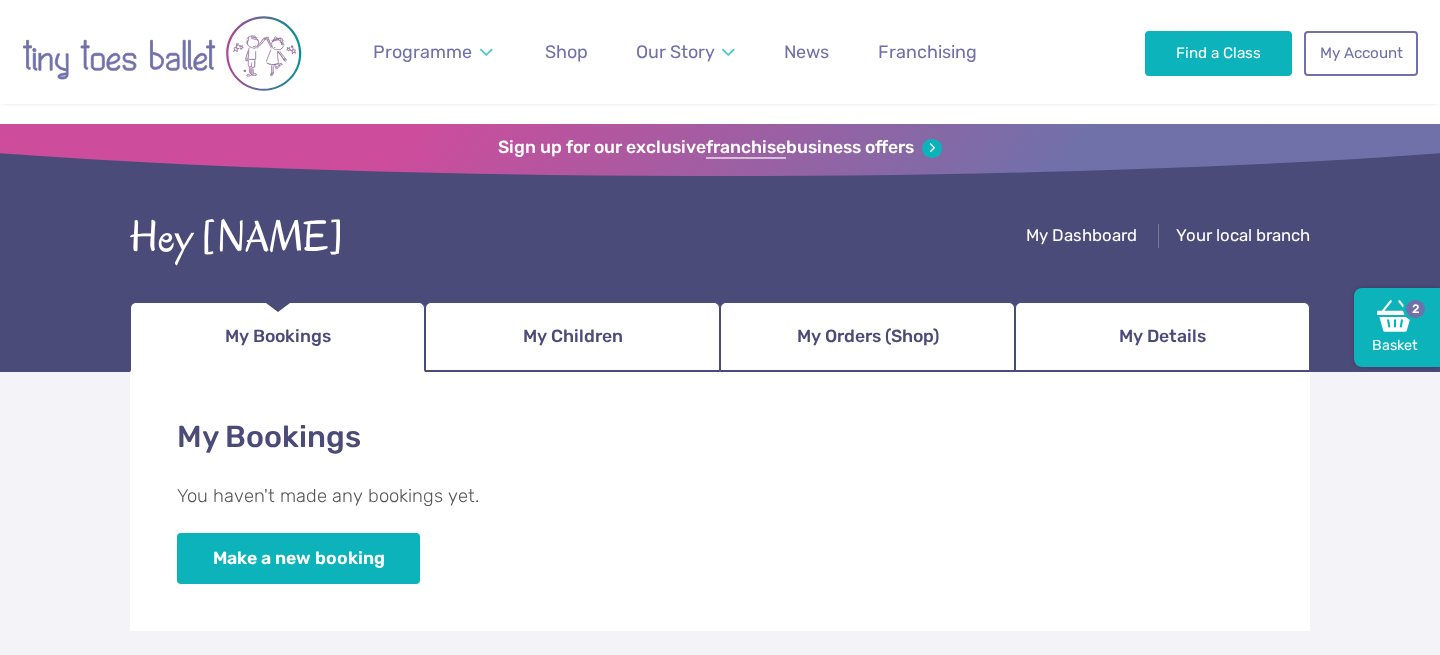 scroll, scrollTop: 219, scrollLeft: 0, axis: vertical 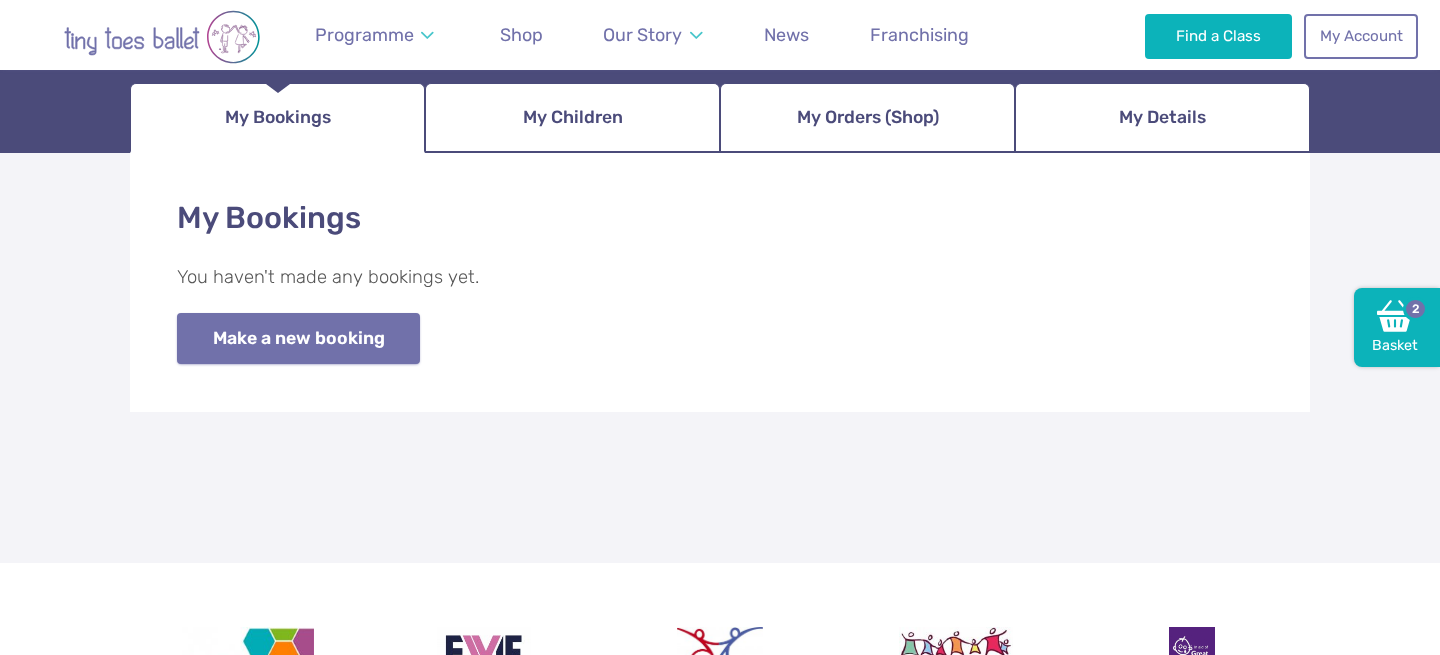 click on "Make a new booking" at bounding box center [298, 338] 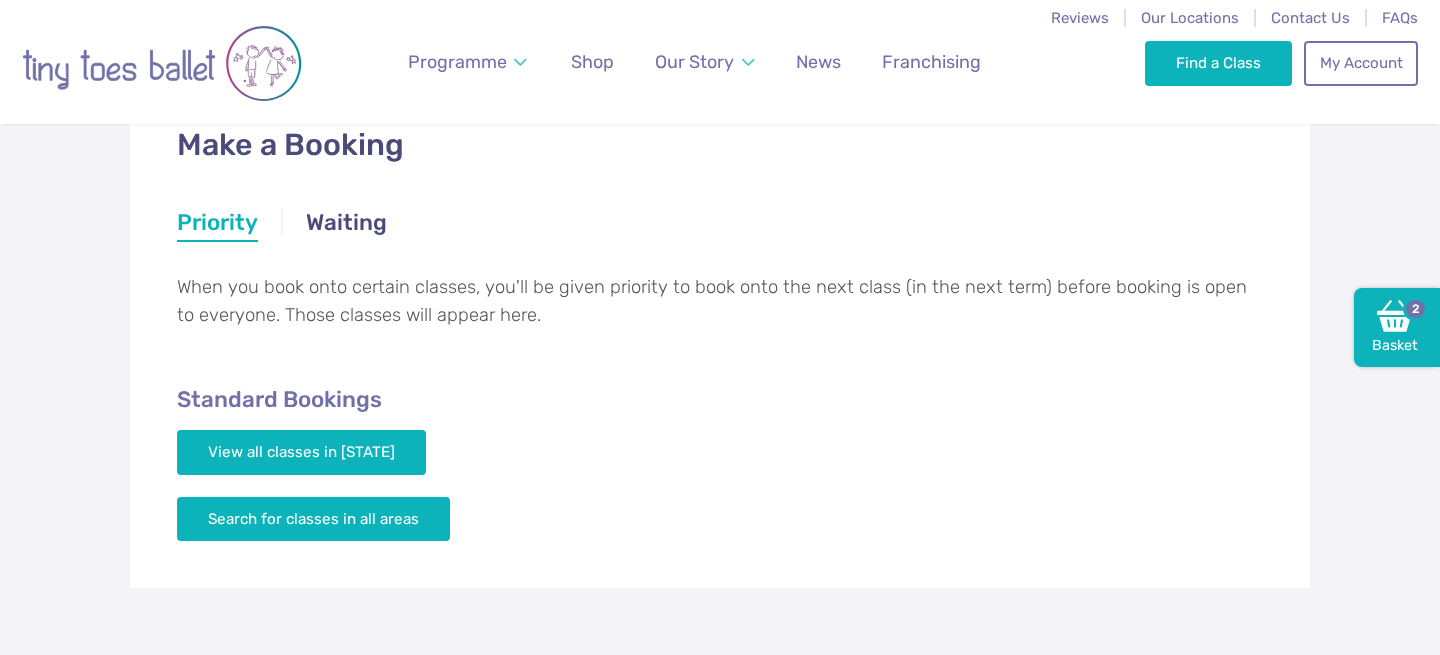 scroll, scrollTop: 362, scrollLeft: 0, axis: vertical 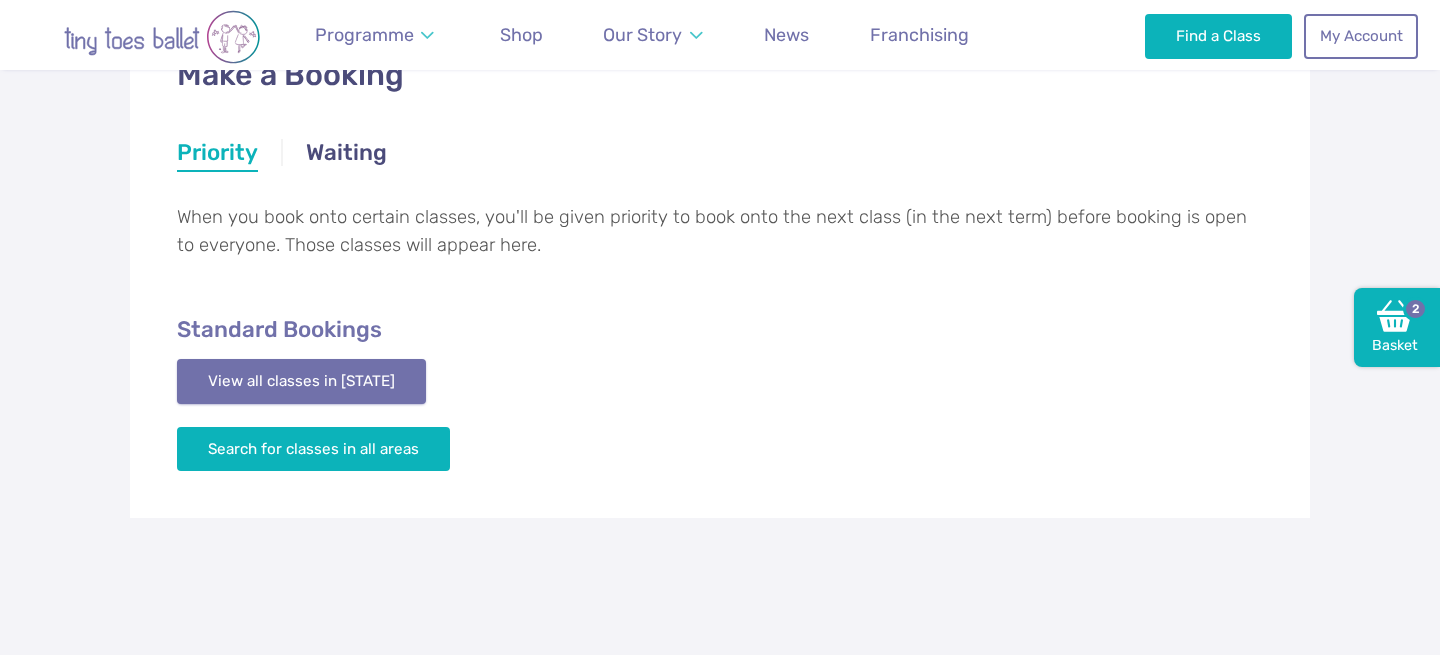 click on "View all classes in Warwickshire" at bounding box center [301, 381] 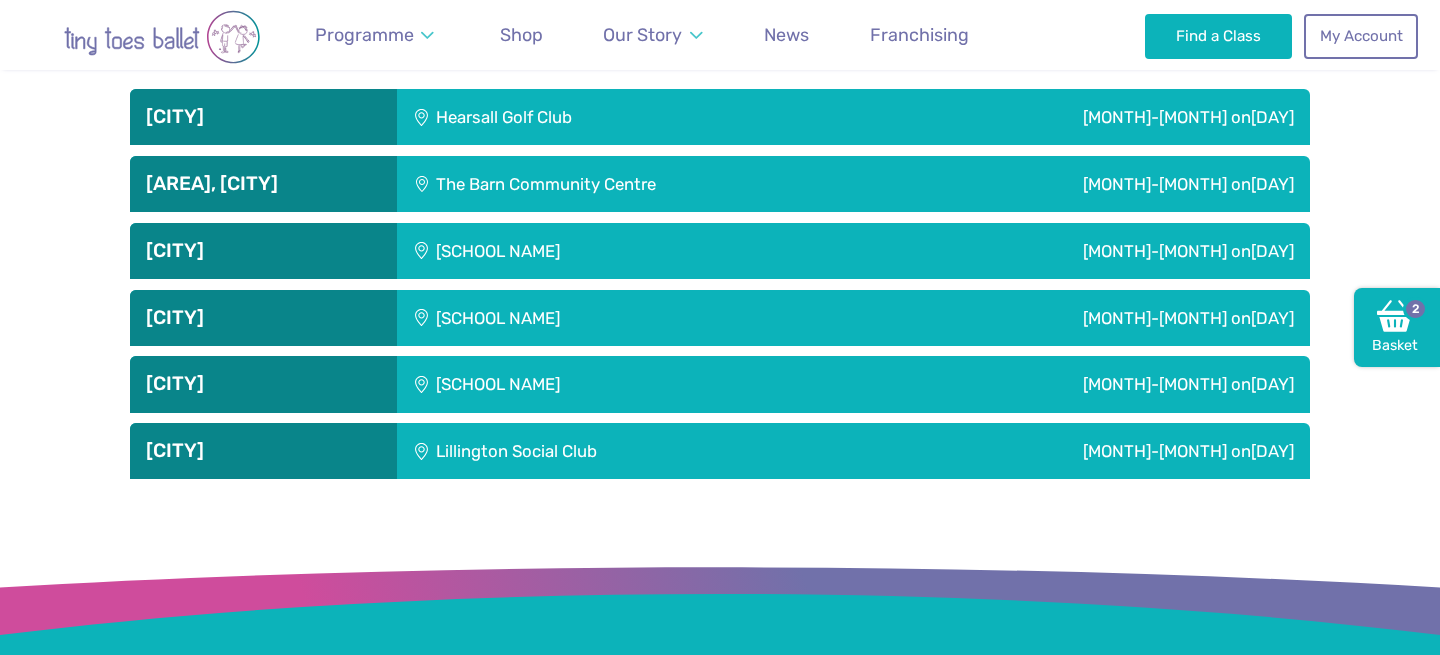 scroll, scrollTop: 2875, scrollLeft: 0, axis: vertical 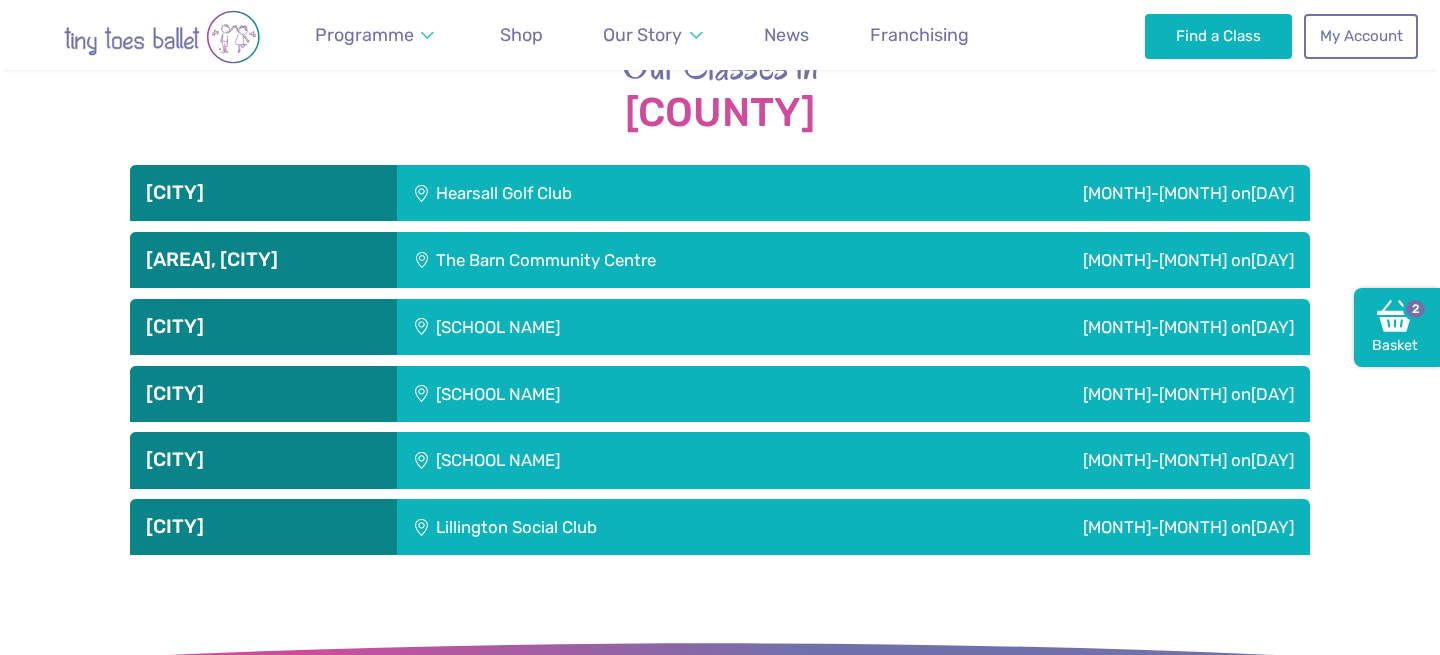 click on "[MONTH]-[MONTH] on [DAY]" at bounding box center (1054, 193) 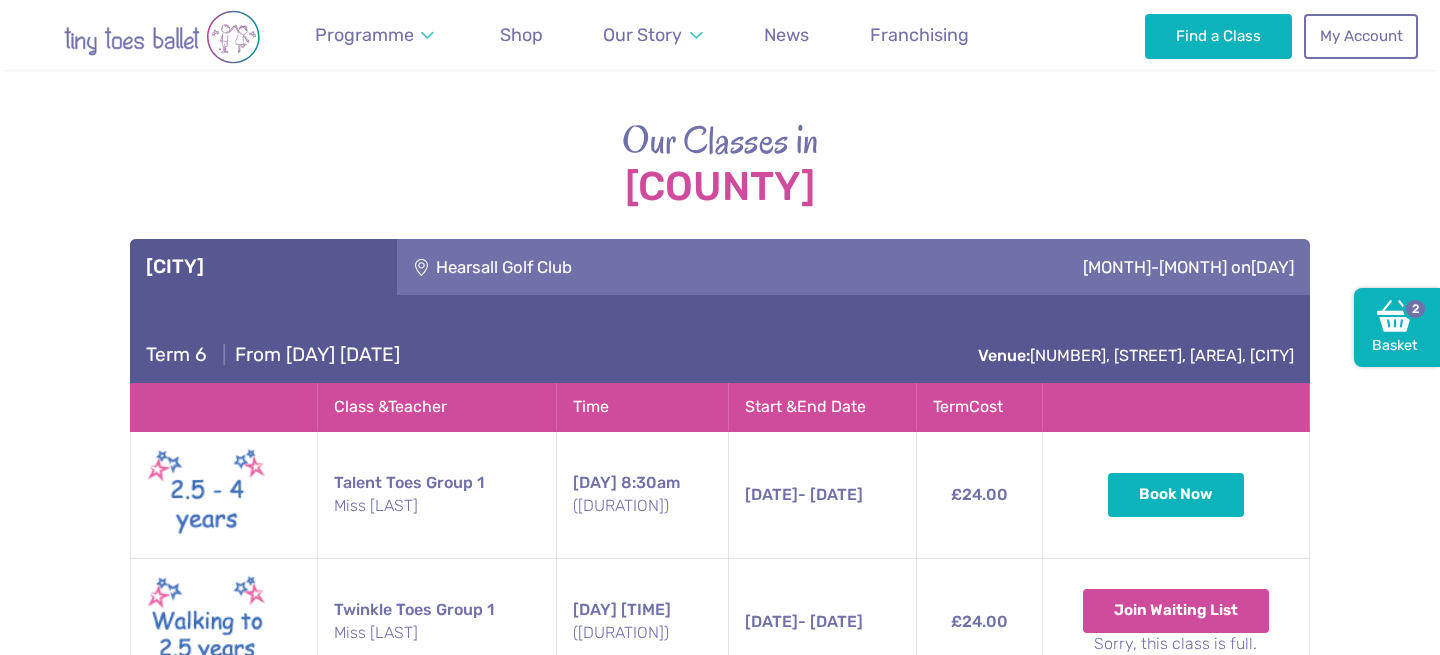 scroll, scrollTop: 2791, scrollLeft: 0, axis: vertical 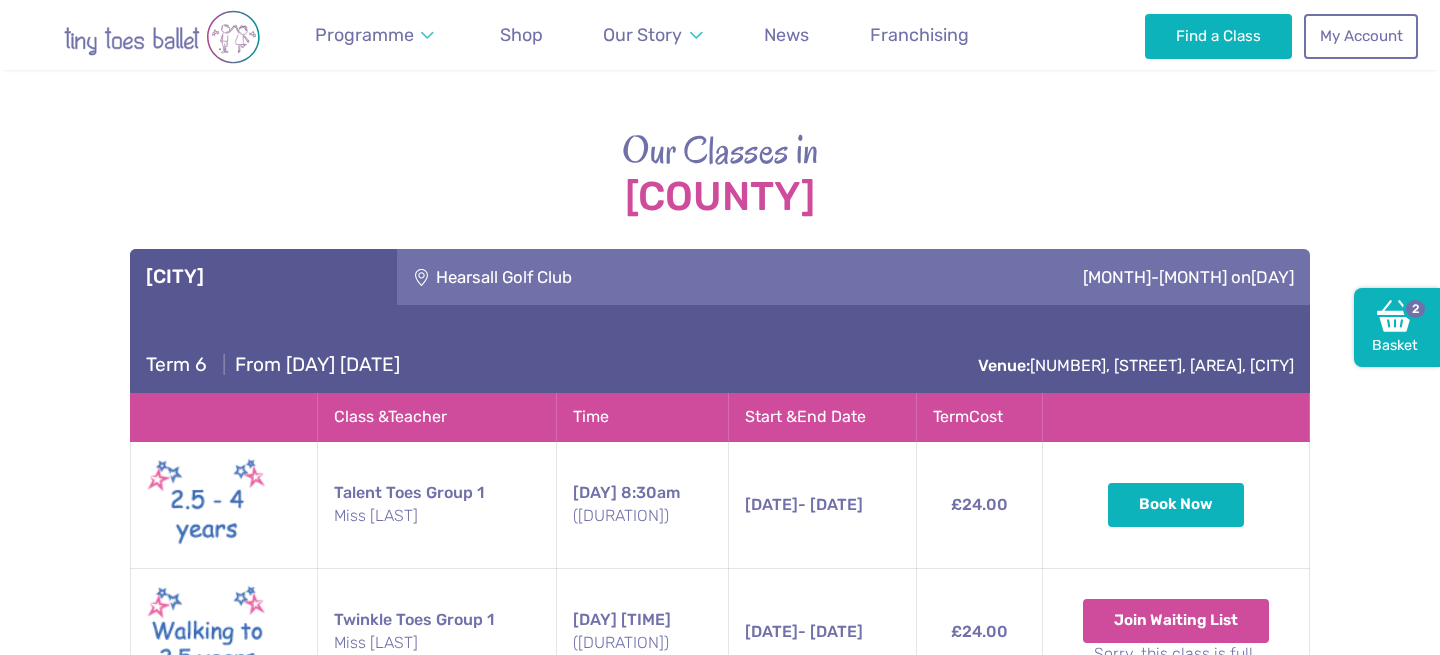 click on "[MONTH]-[MONTH] on [DAY]" at bounding box center (1054, 277) 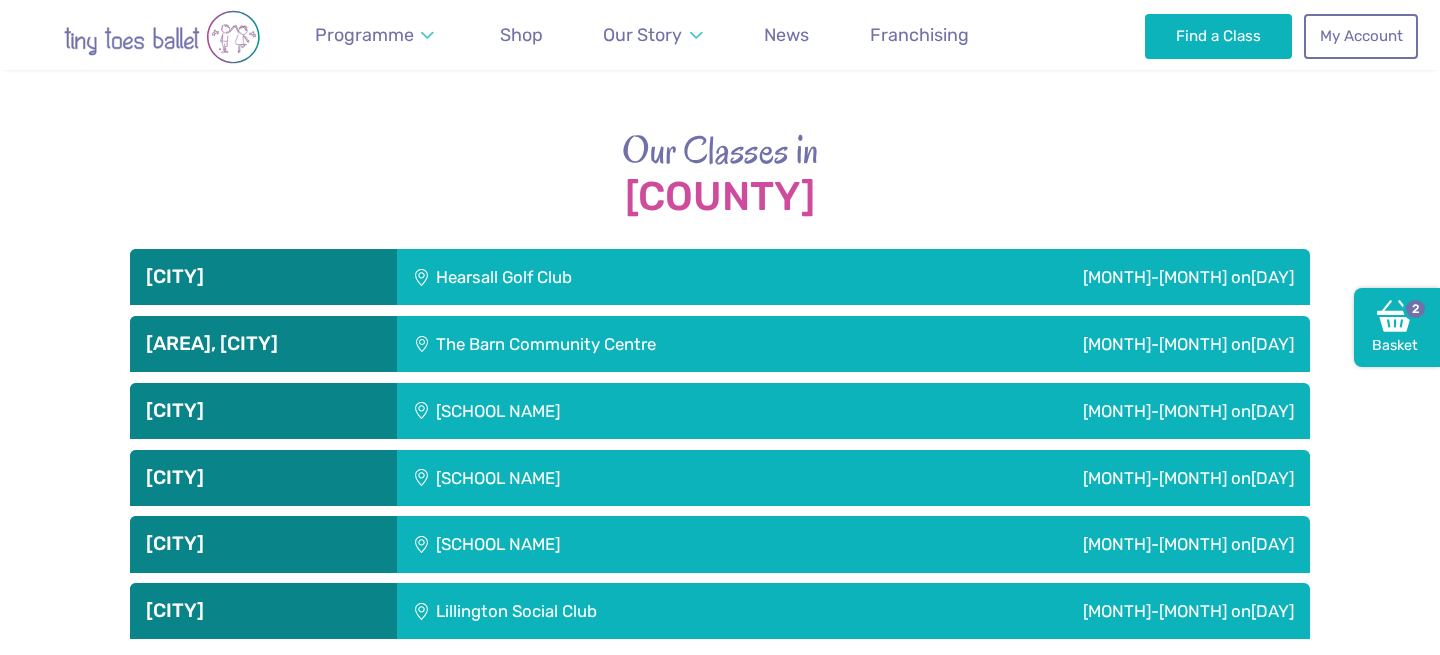 click on "[MONTH]-[MONTH] on [DAY]" at bounding box center (1054, 277) 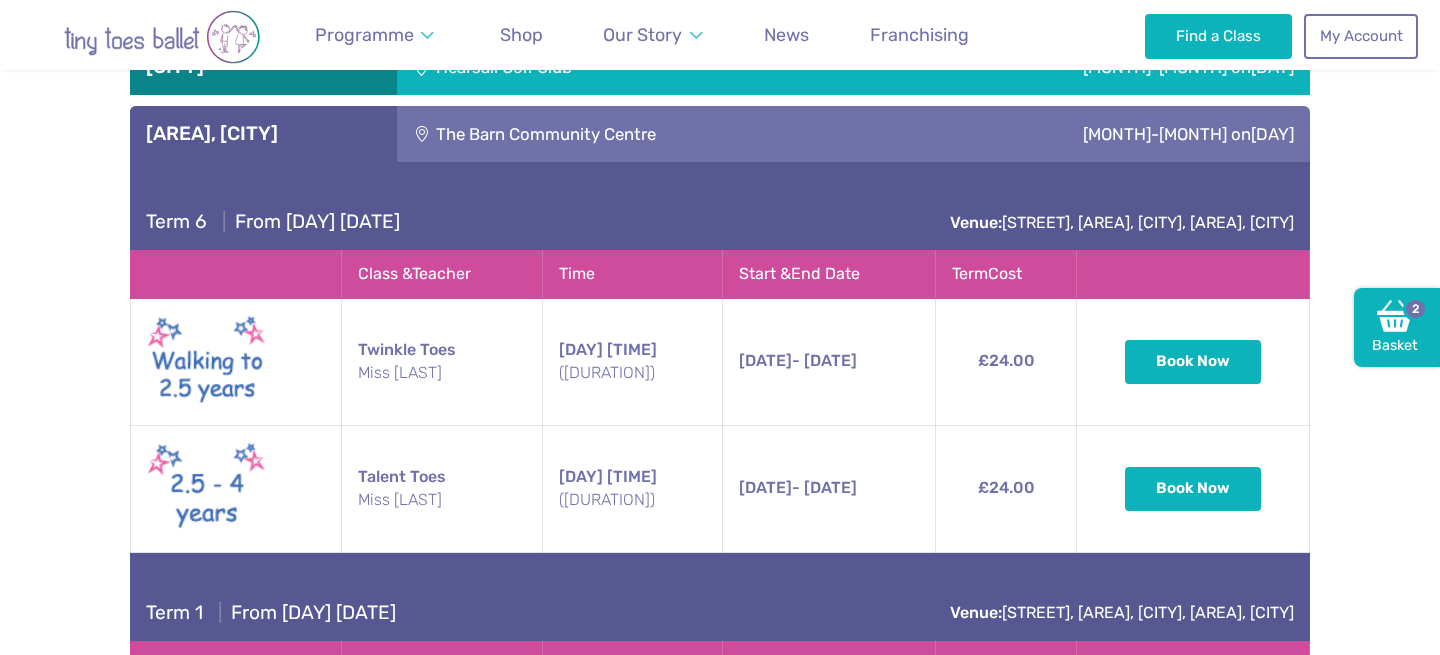 scroll, scrollTop: 3000, scrollLeft: 0, axis: vertical 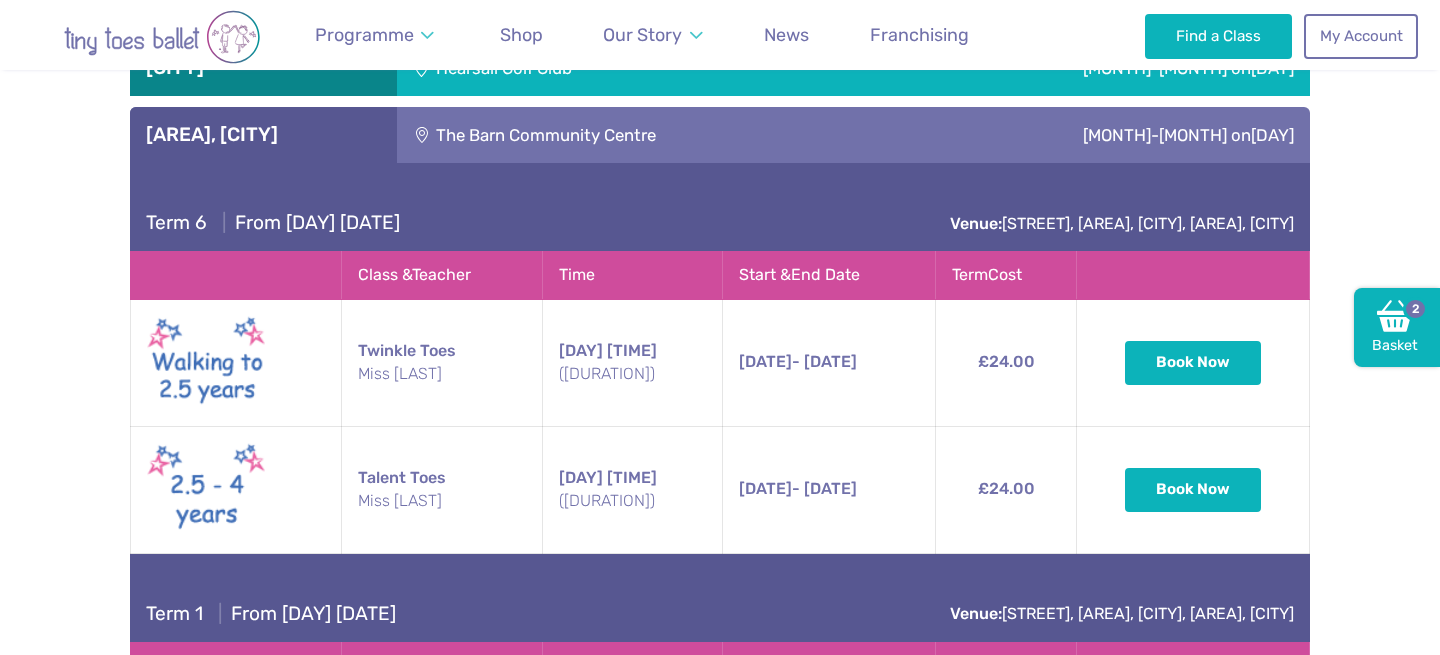 click on "Term 6 | From [DAY] [DATE]
Venue:  [STREET], [AREA], [CITY], [AREA], [CITY]" at bounding box center (0, 0) 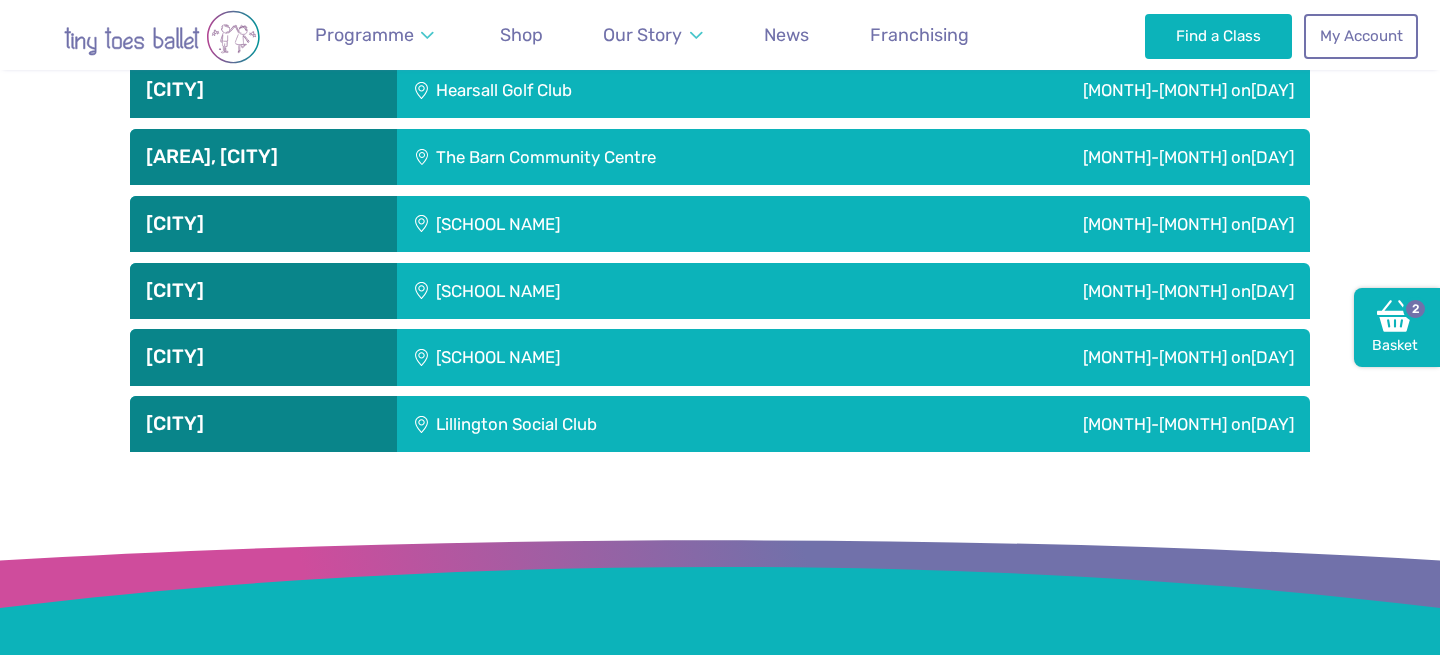 scroll, scrollTop: 2975, scrollLeft: 0, axis: vertical 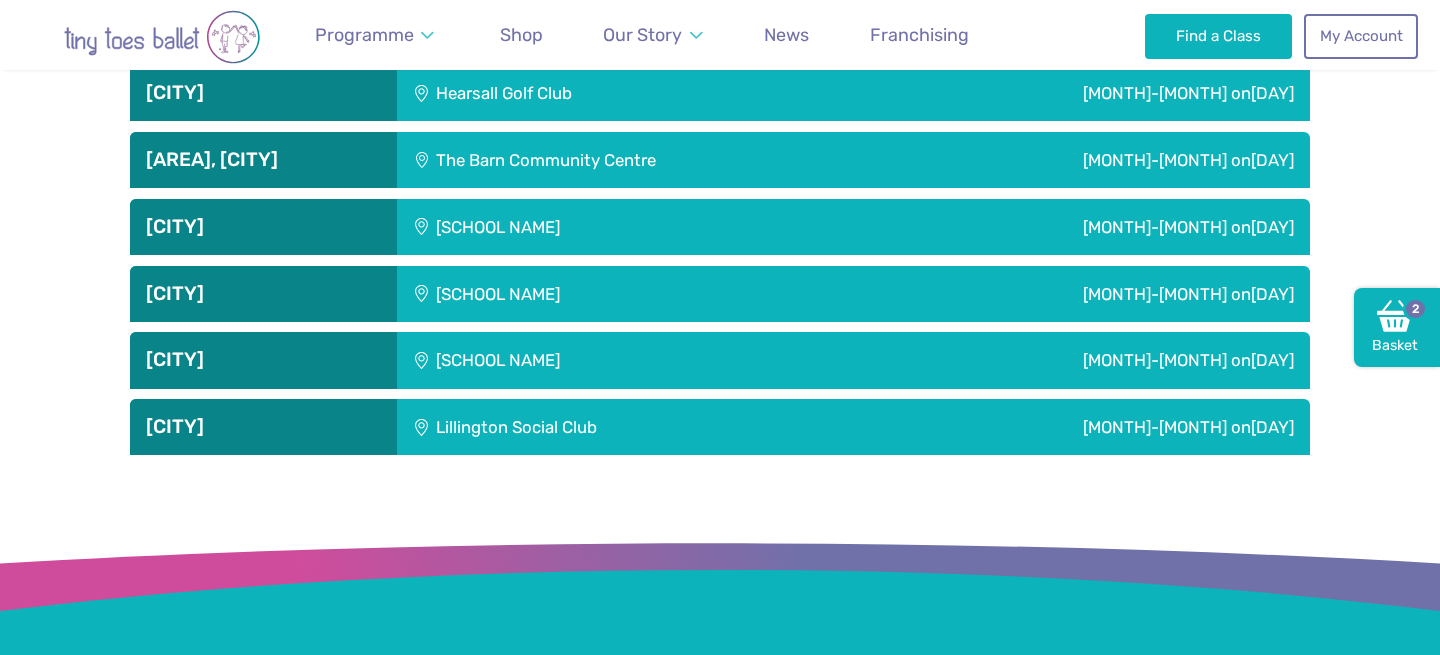 click on "[MONTH]-[MONTH] on [DAY]" at bounding box center (1054, 93) 